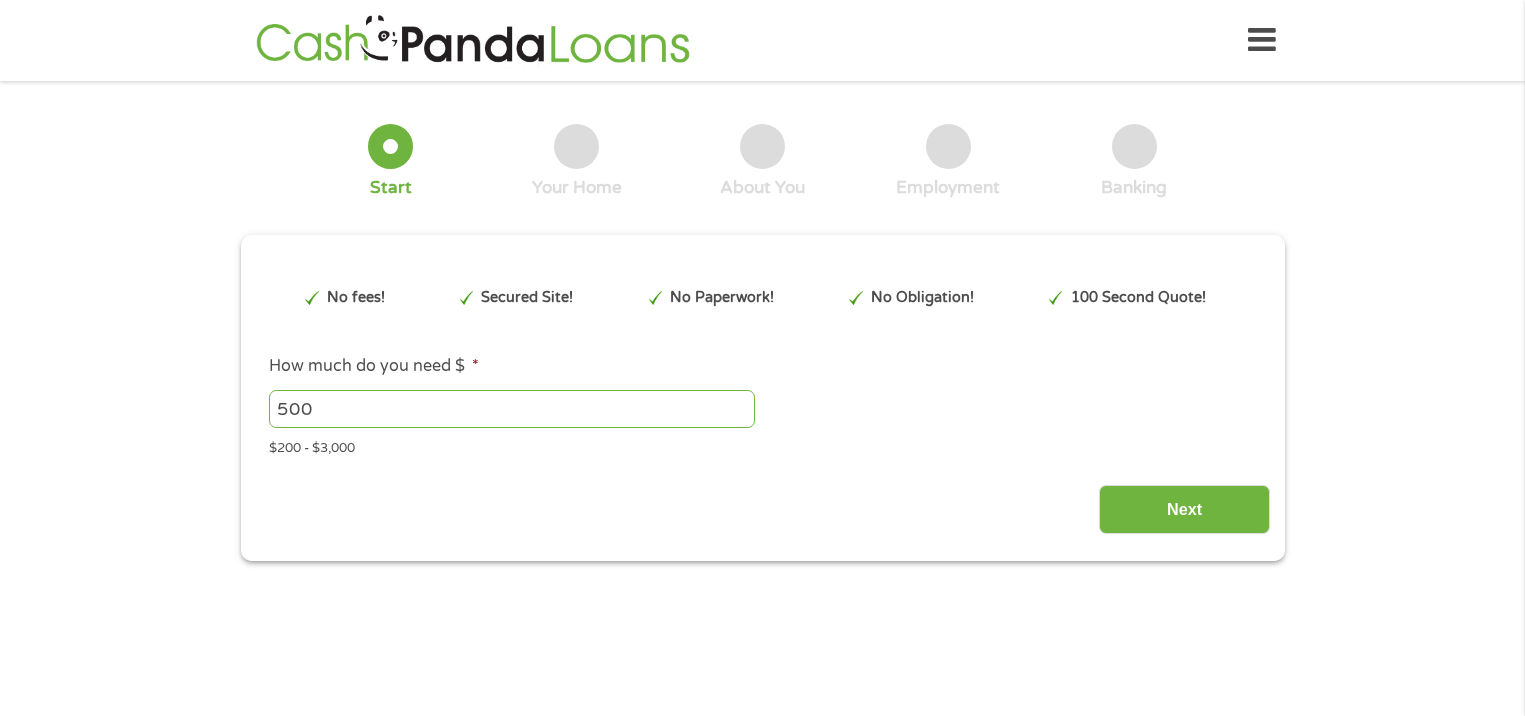 scroll, scrollTop: 0, scrollLeft: 0, axis: both 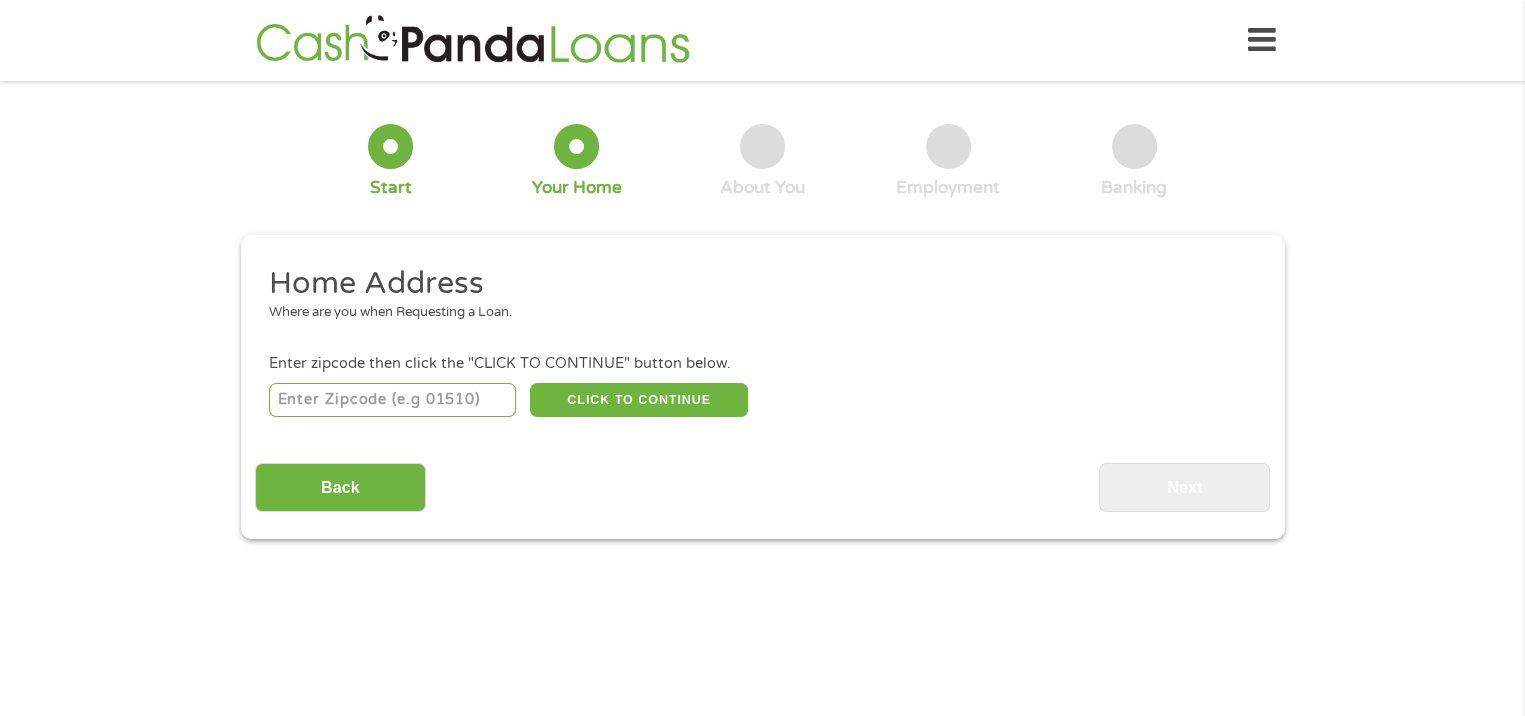 click at bounding box center (392, 400) 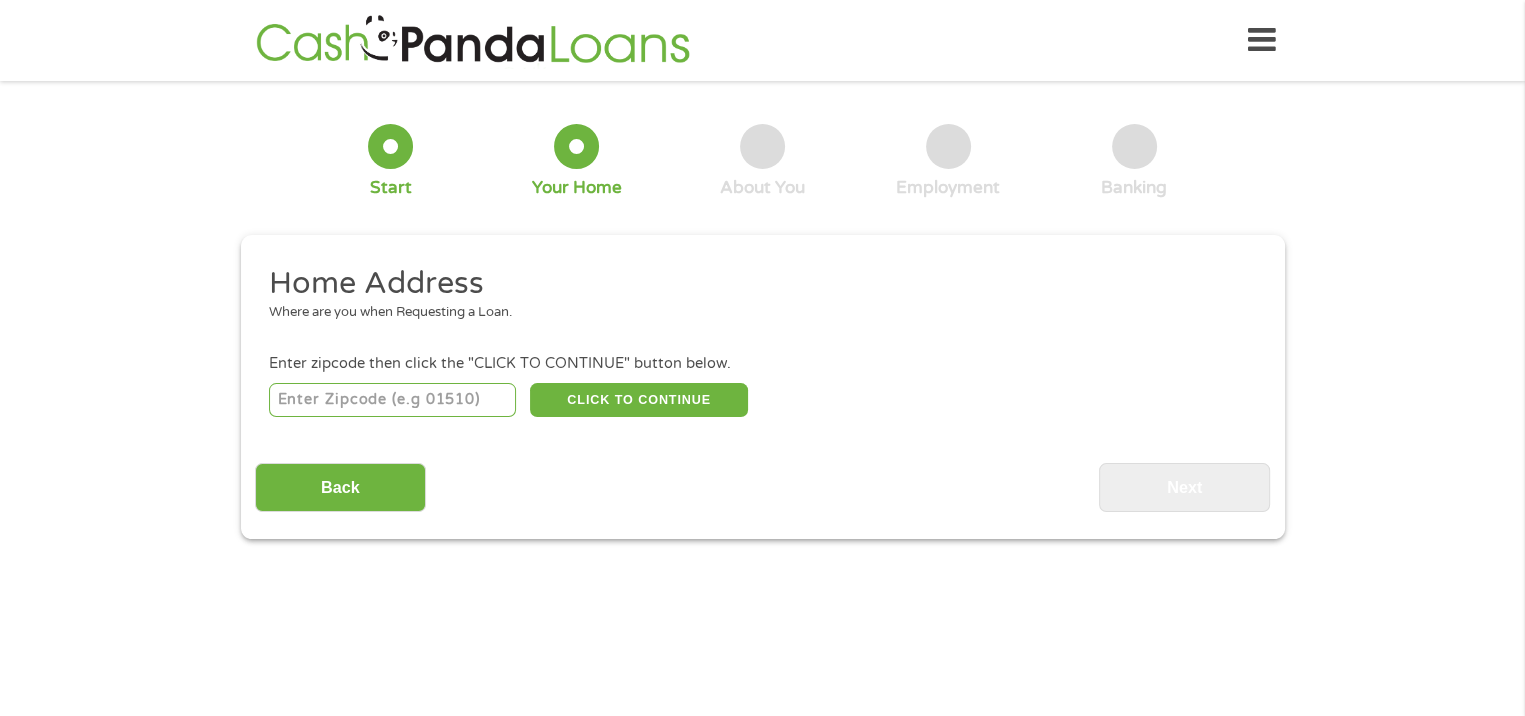 type on "[POSTAL CODE]" 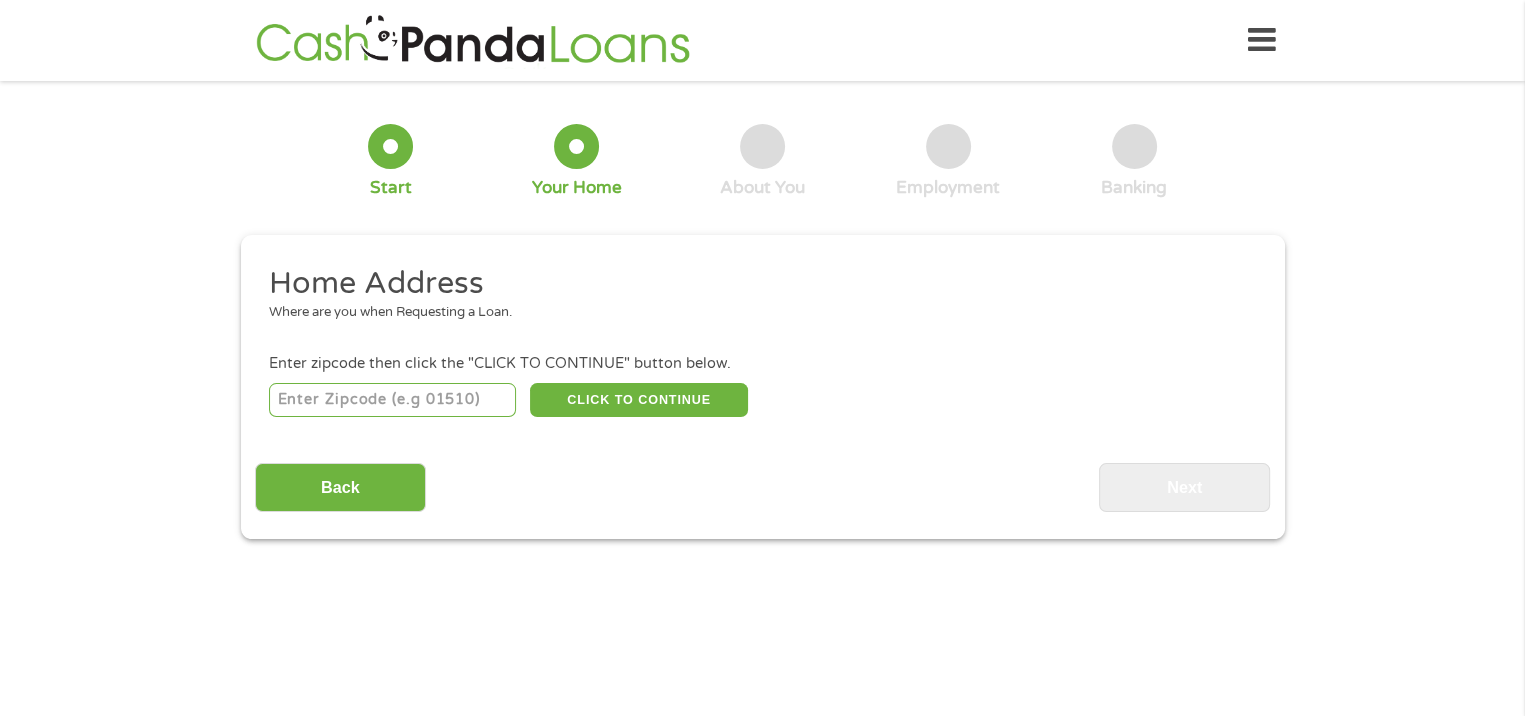 select on "[STATE]" 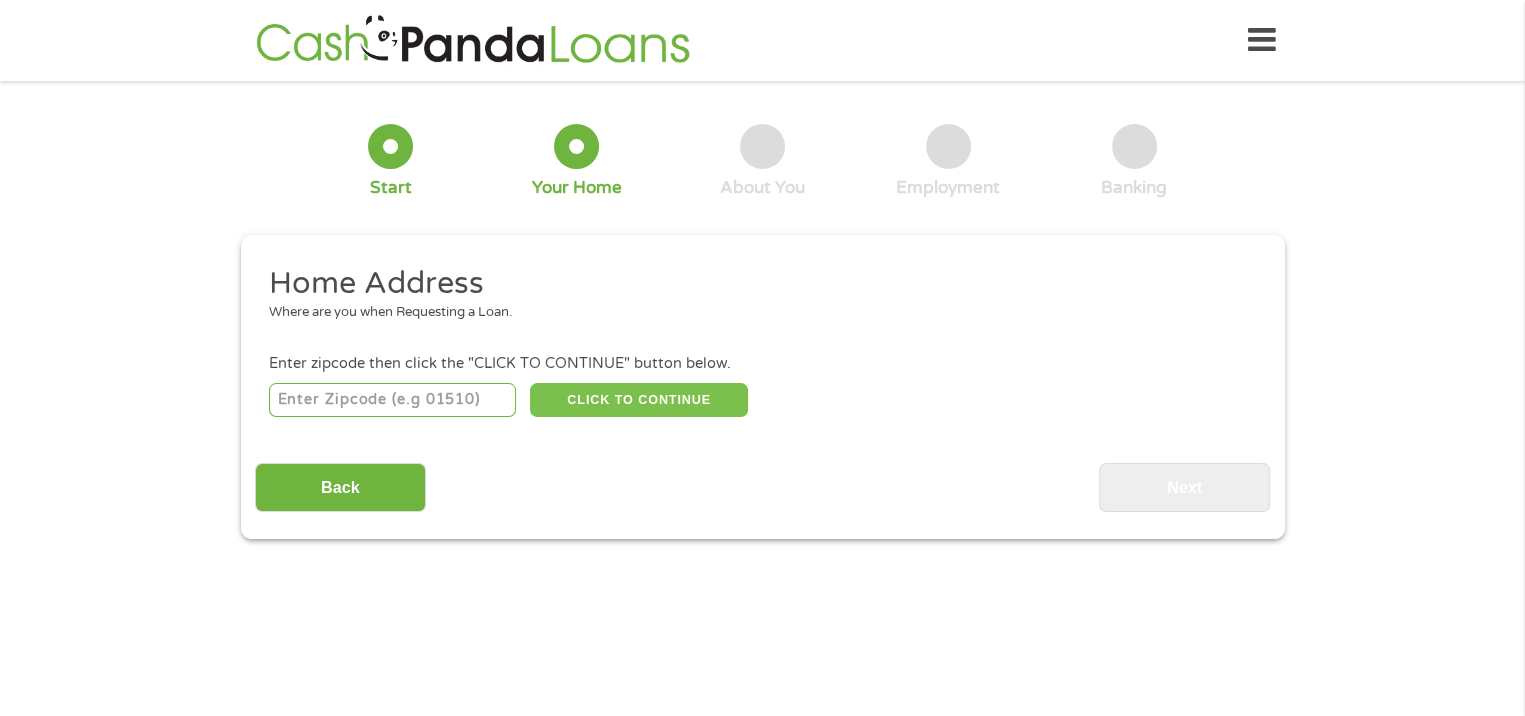 click on "CLICK TO CONTINUE" at bounding box center [639, 400] 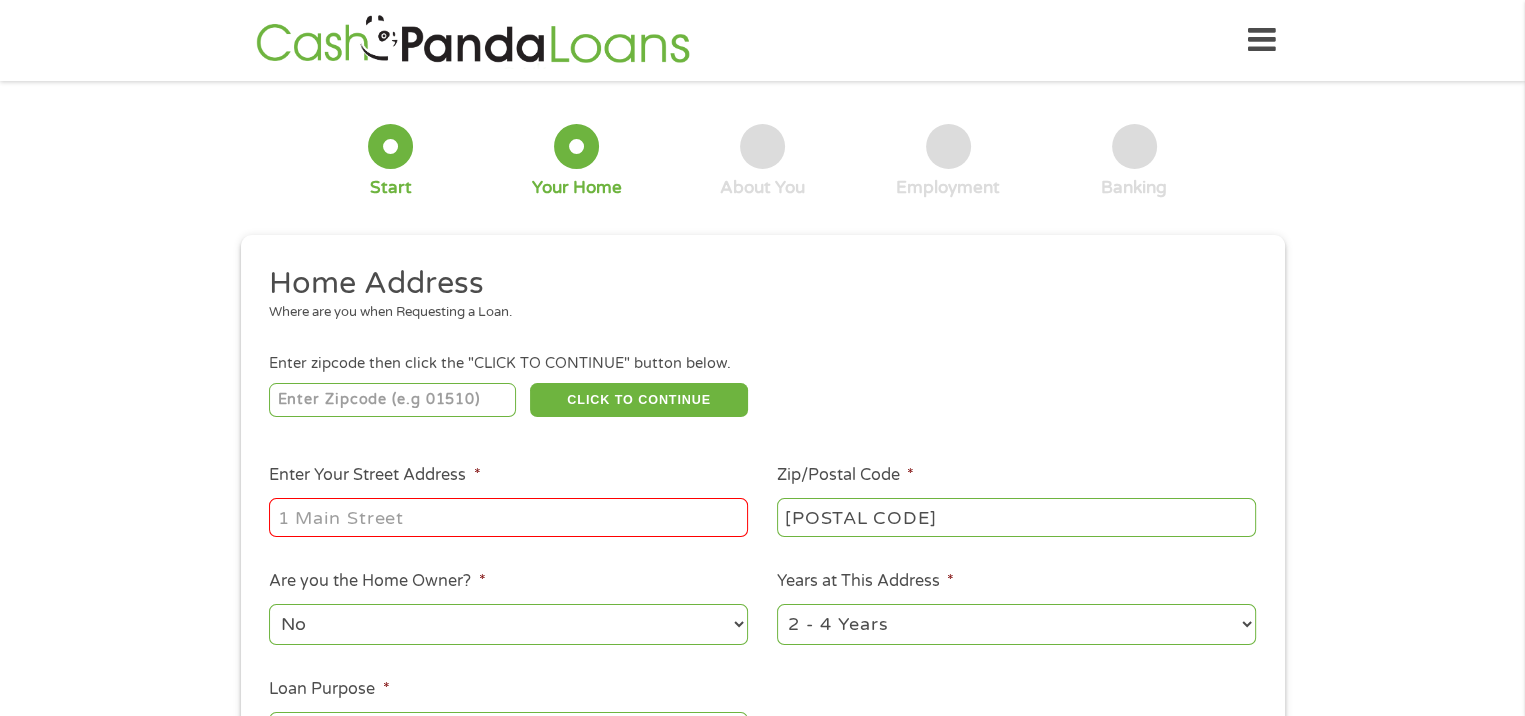 click on "Enter Your Street Address *" at bounding box center [508, 517] 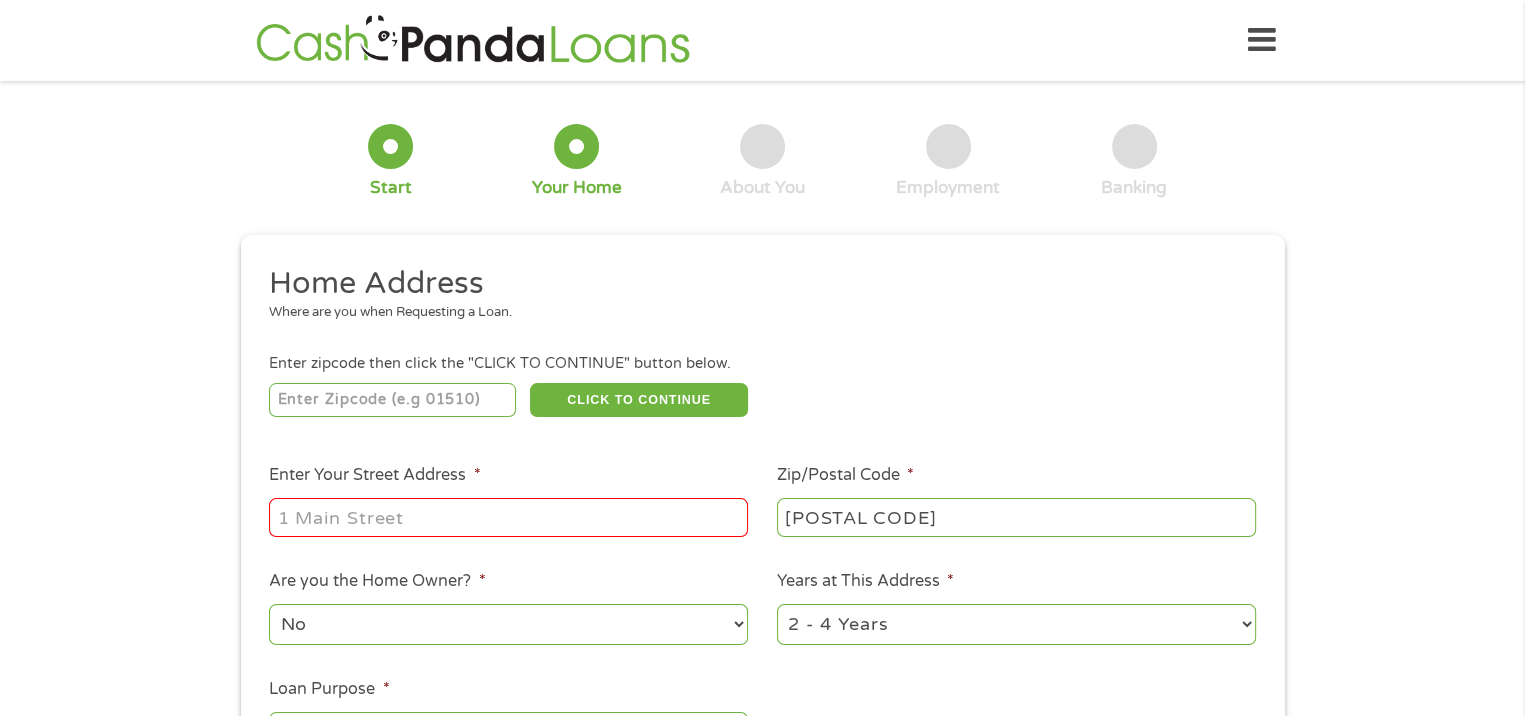 type on "[NUMBER] [STREET] [SW]" 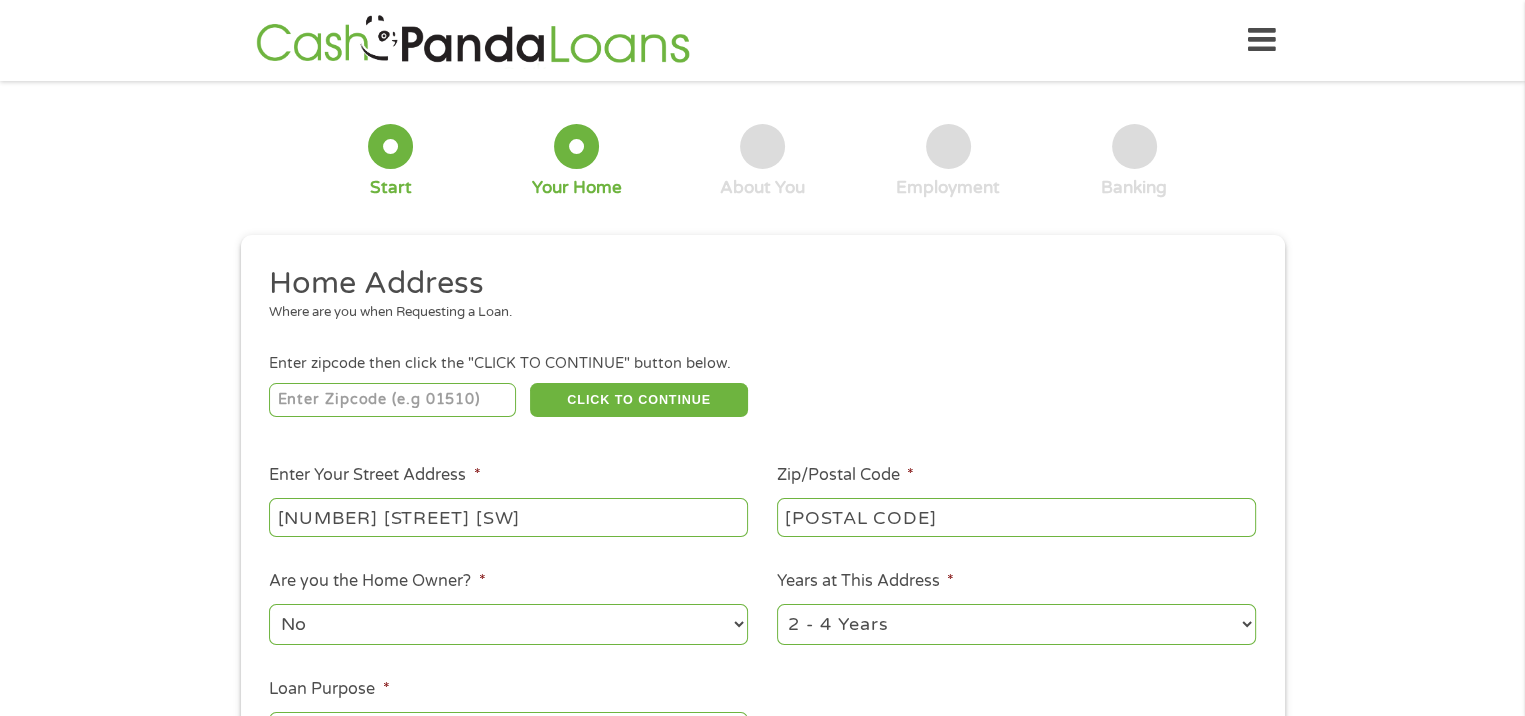 click on "No Yes" at bounding box center [508, 624] 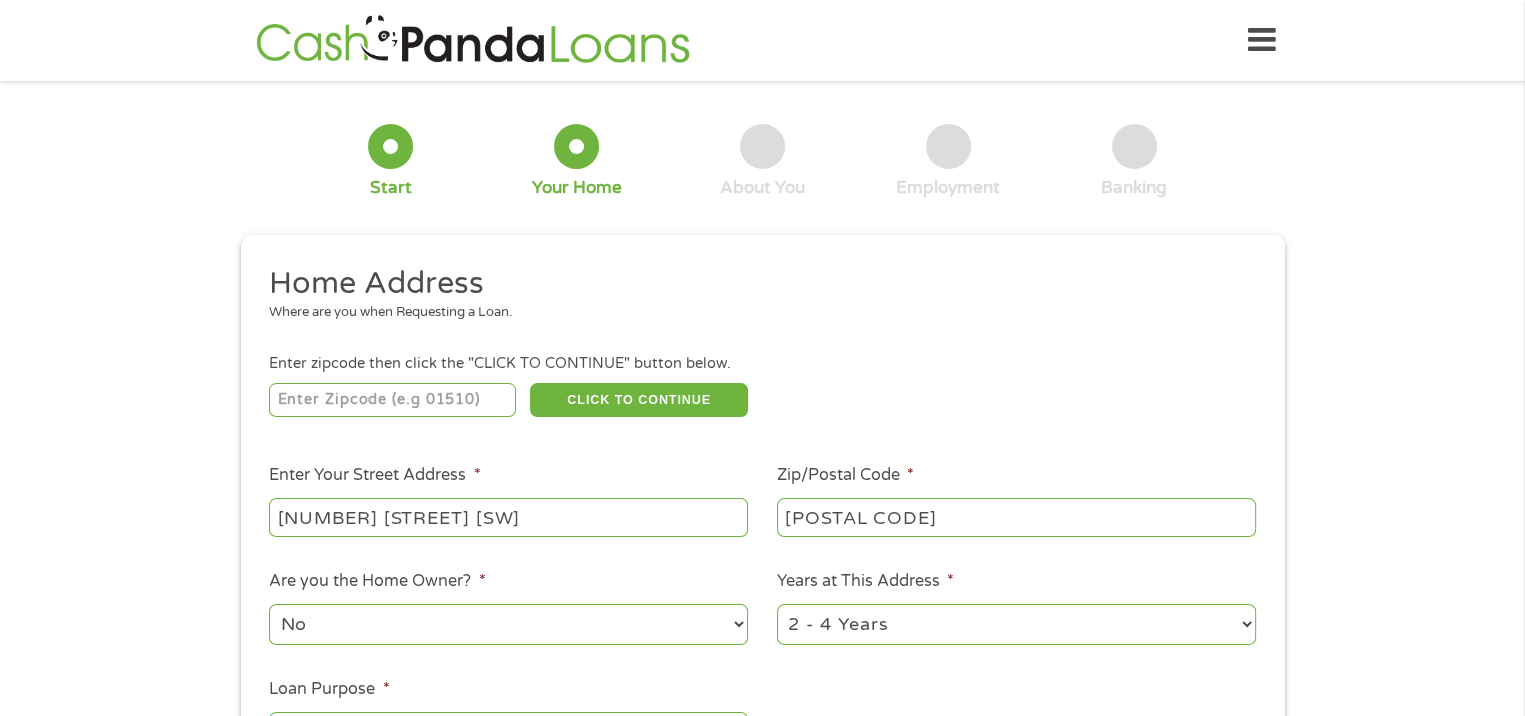 select on "60months" 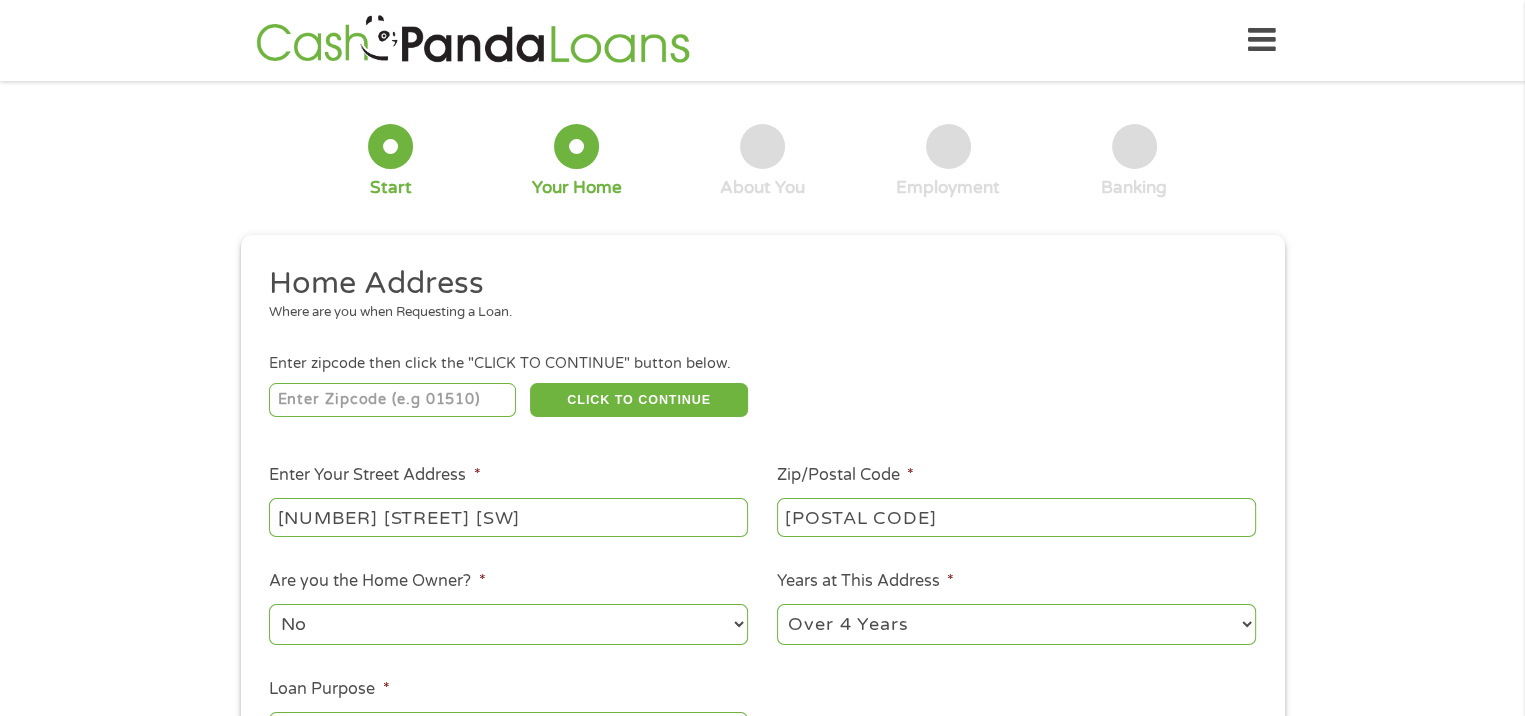 click on "1 Year or less 1 - 2 Years 2 - 4 Years Over 4 Years" at bounding box center (1016, 624) 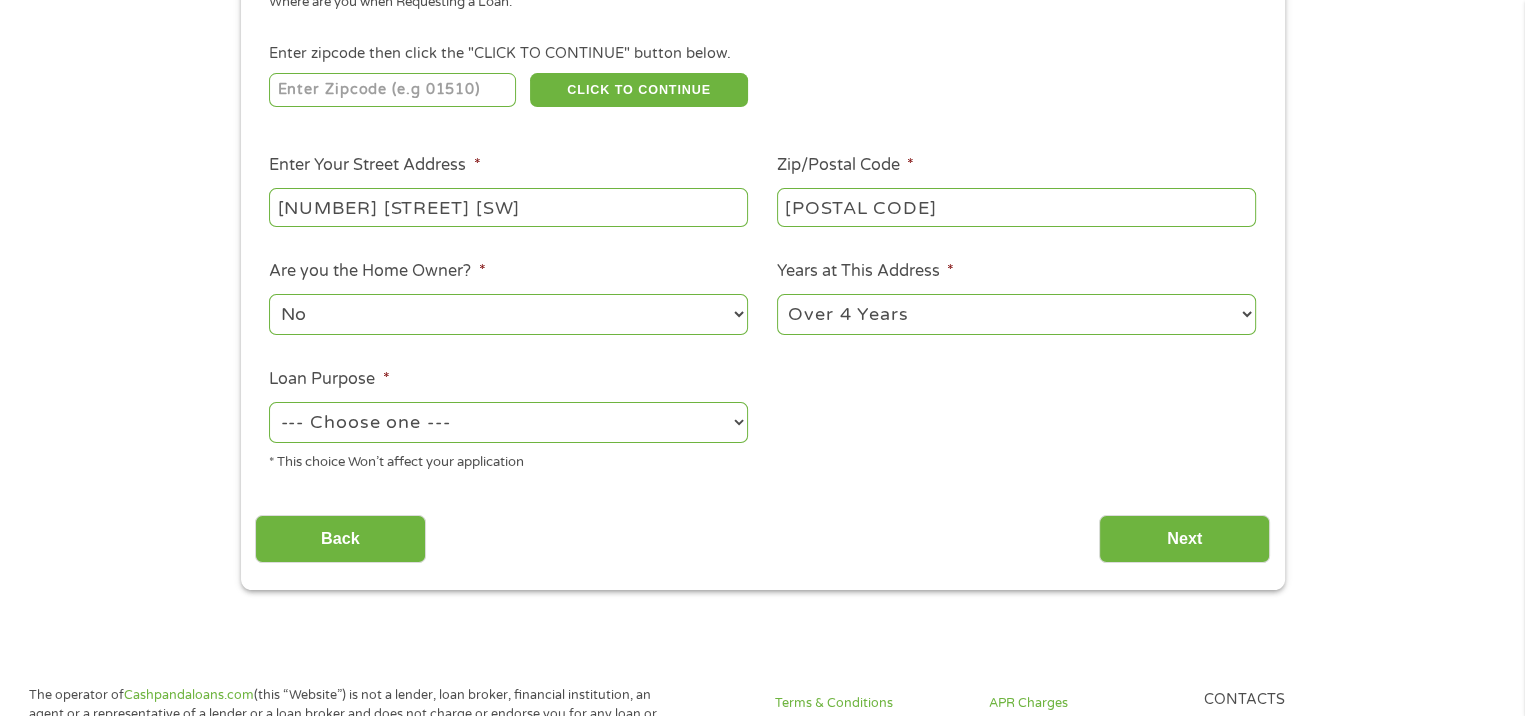 scroll, scrollTop: 308, scrollLeft: 0, axis: vertical 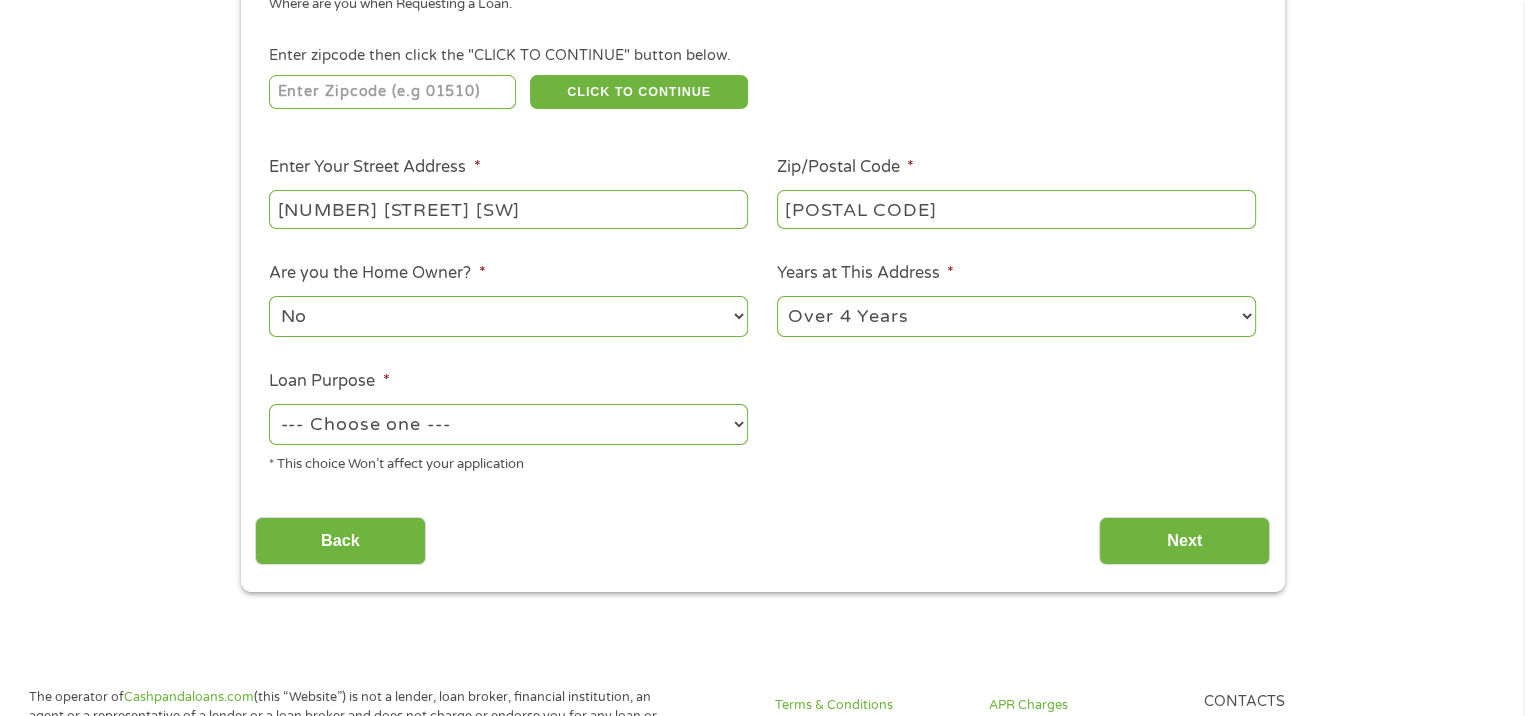 click on "--- Choose one --- Pay Bills Debt Consolidation Home Improvement Major Purchase Car Loan Short Term Cash Medical Expenses Other" at bounding box center (508, 424) 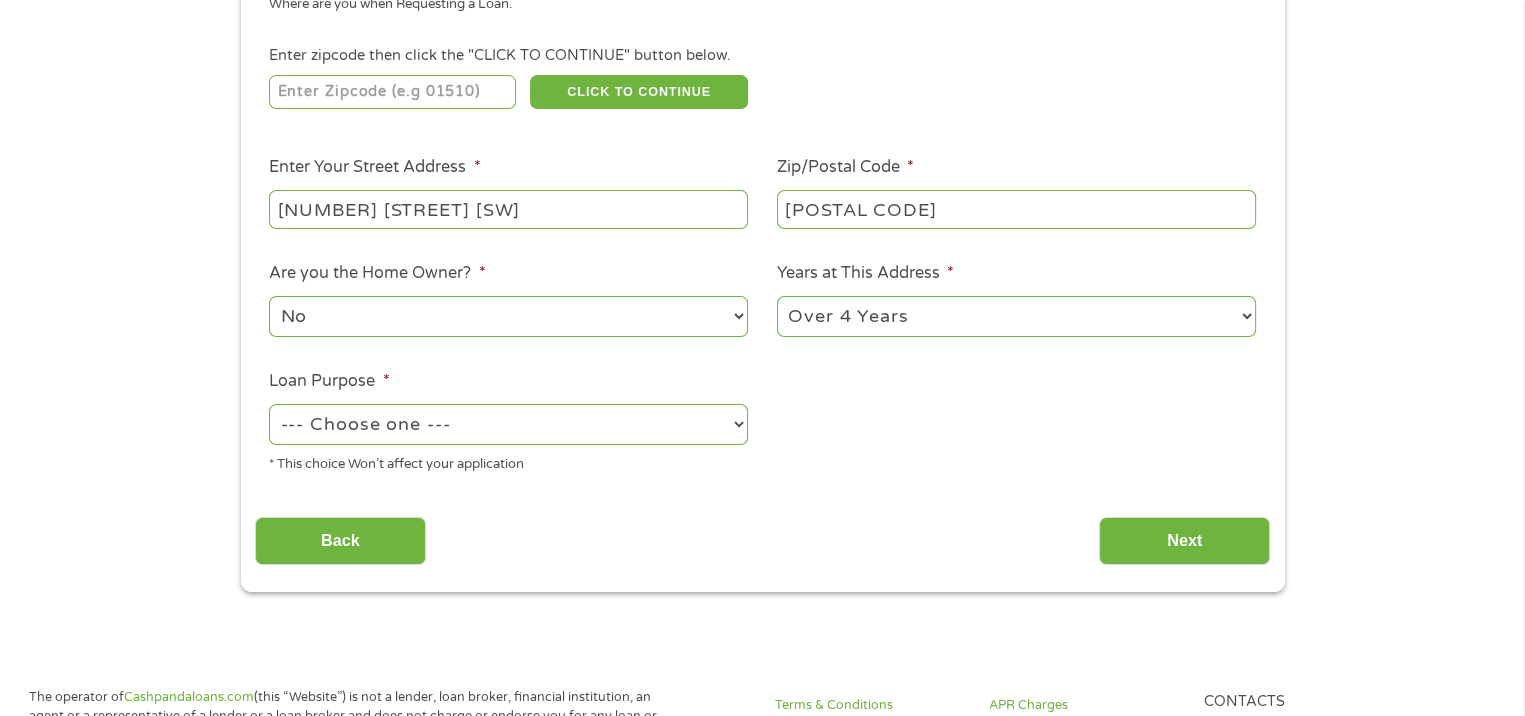 select on "other" 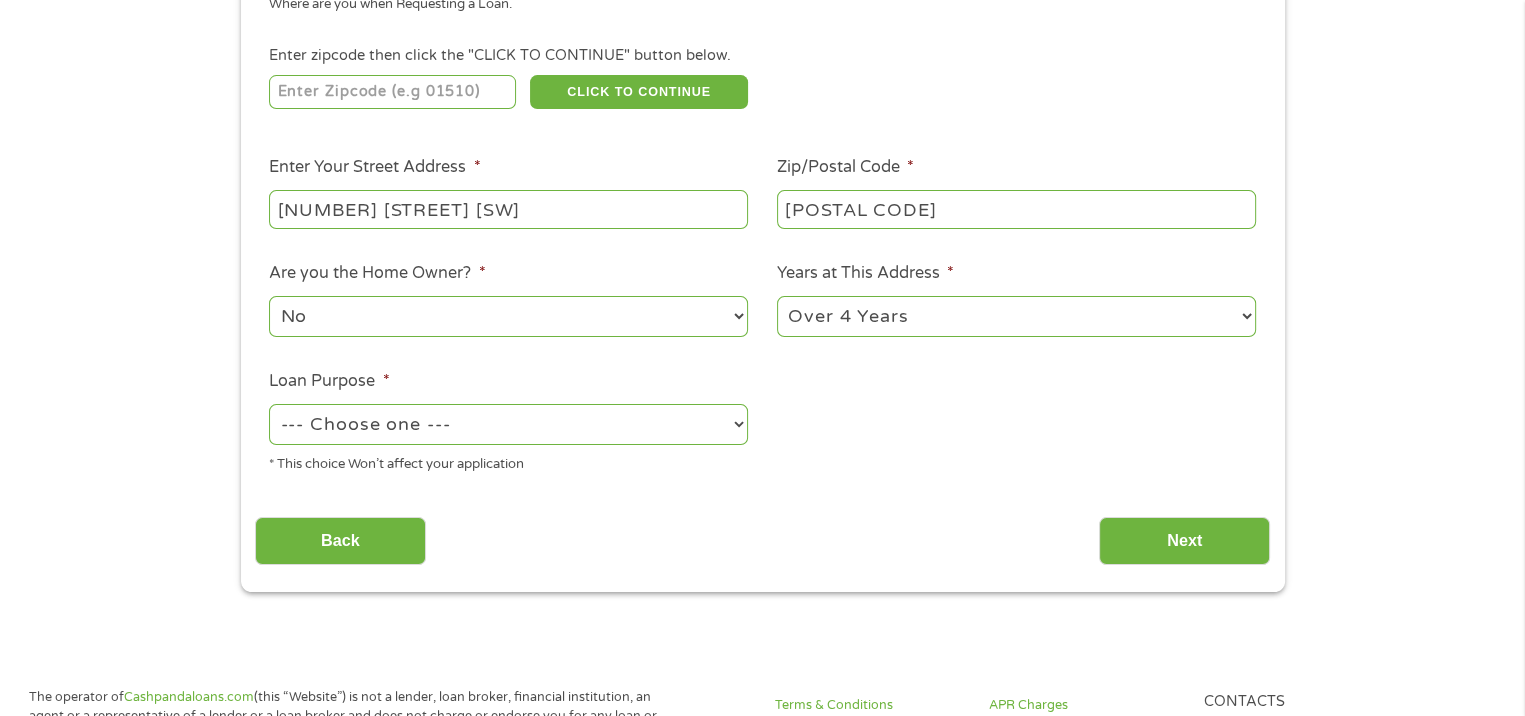 click on "--- Choose one --- Pay Bills Debt Consolidation Home Improvement Major Purchase Car Loan Short Term Cash Medical Expenses Other" at bounding box center [508, 424] 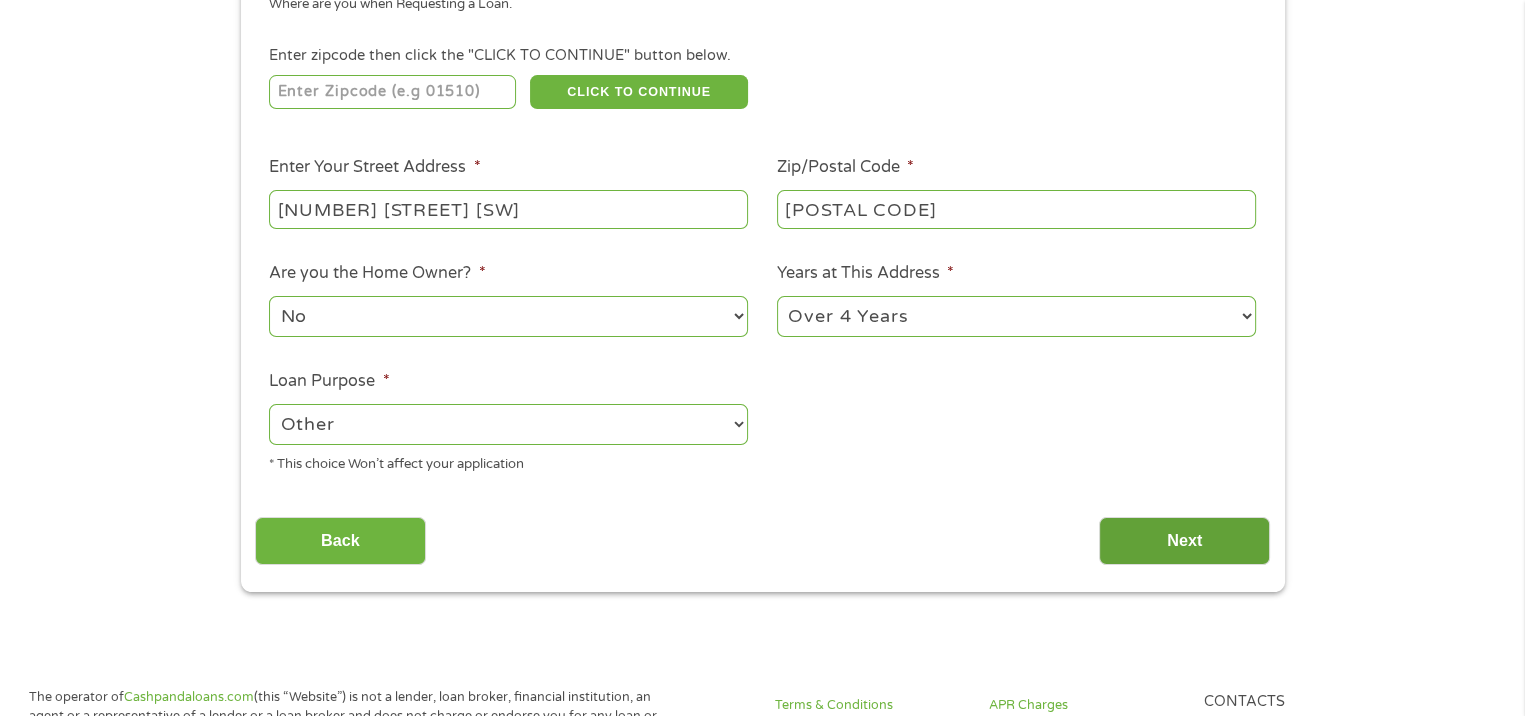 click on "Next" at bounding box center (1184, 541) 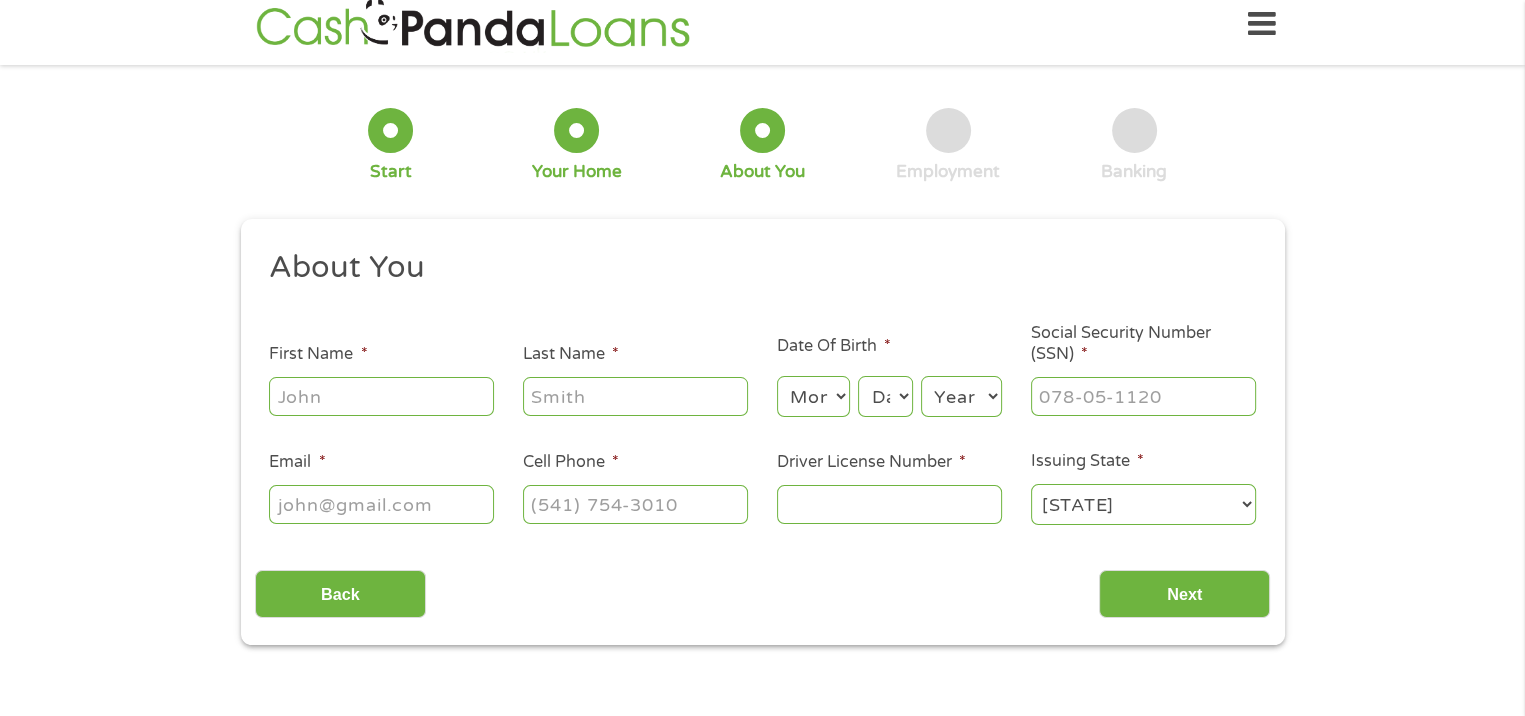scroll, scrollTop: 0, scrollLeft: 0, axis: both 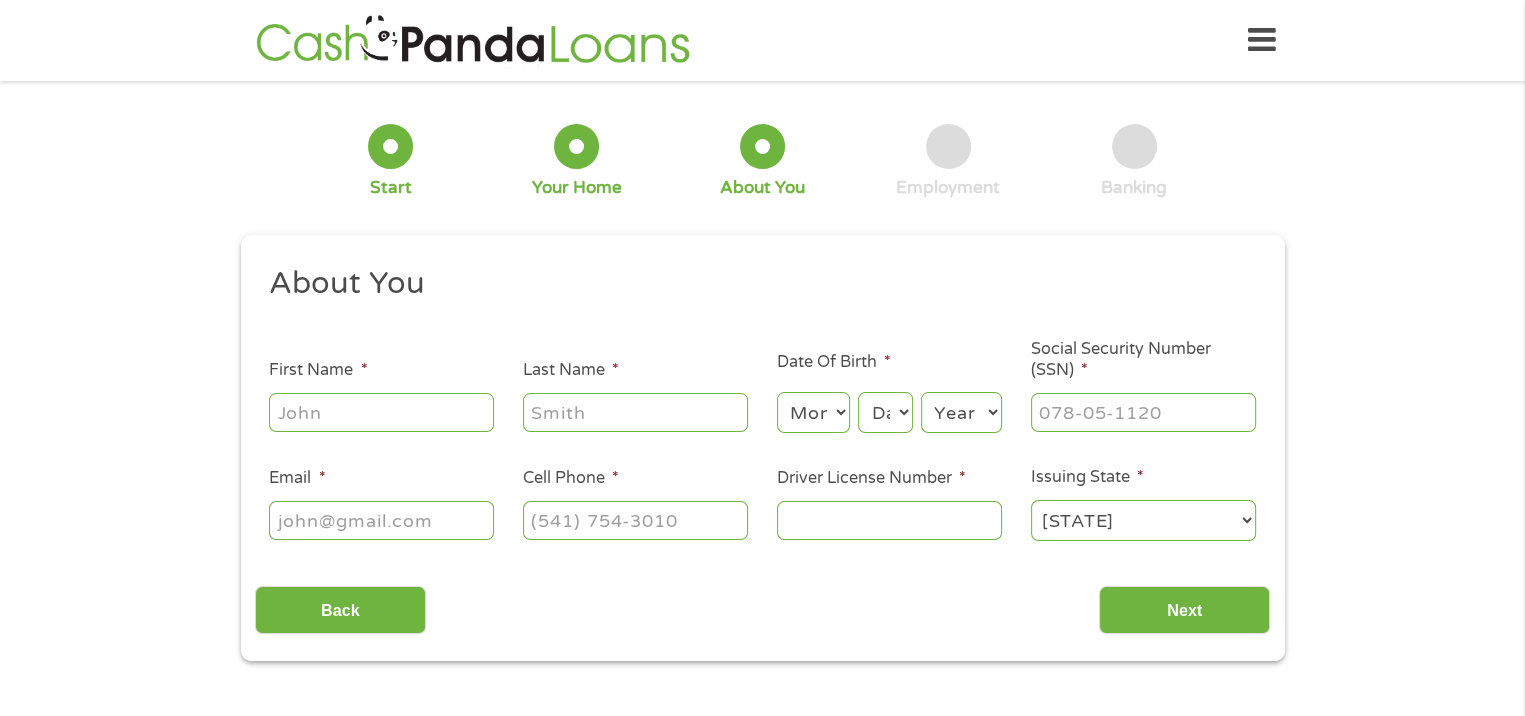 click on "First Name *" at bounding box center (381, 412) 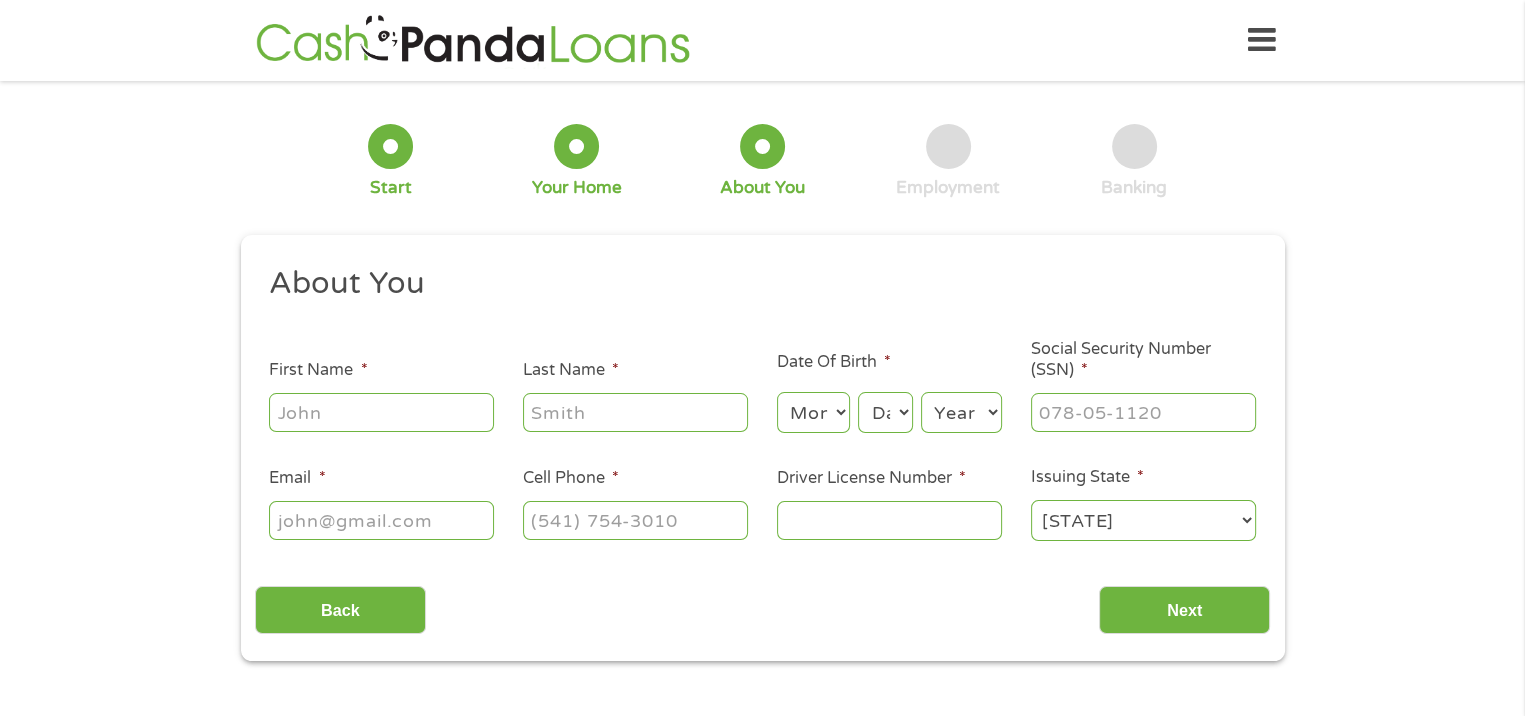 type on "[FIRST]" 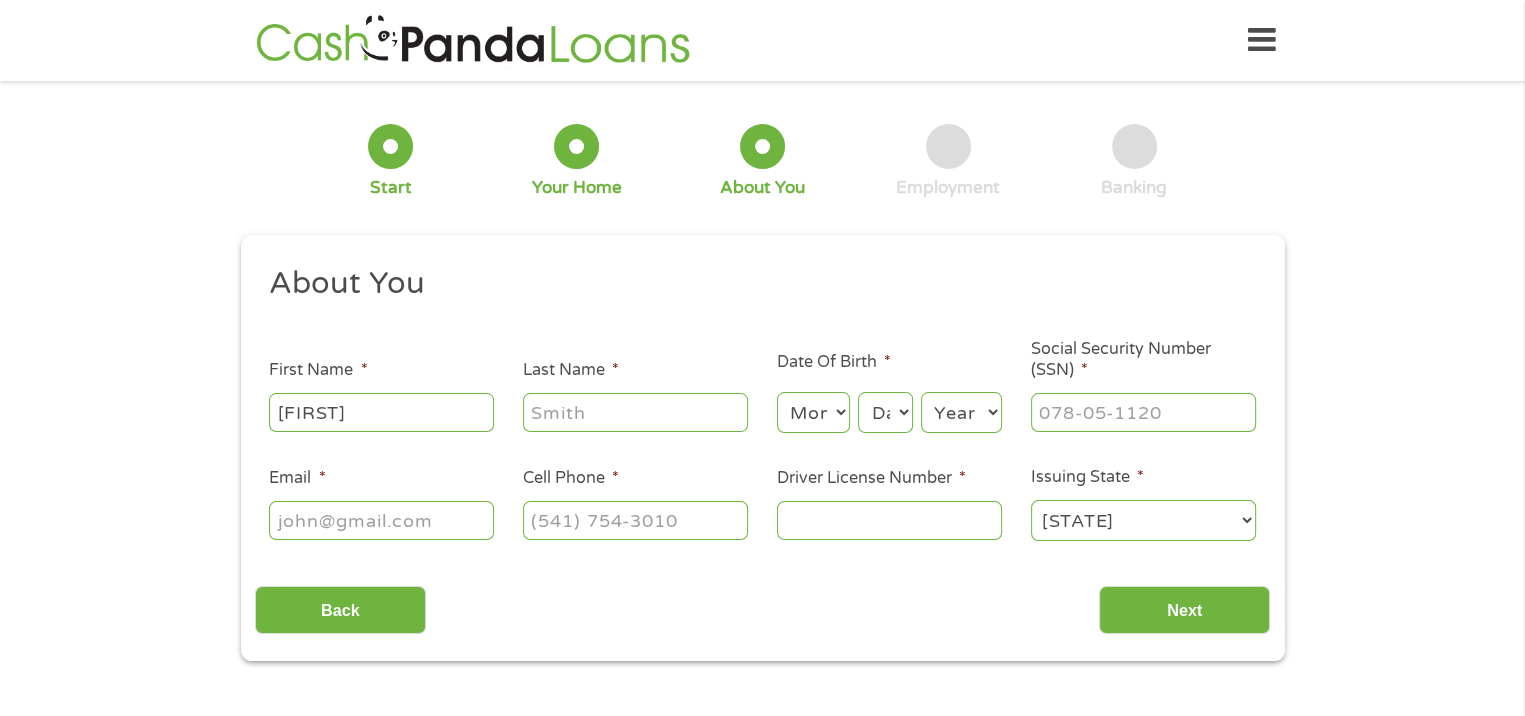 type on "[CITY]" 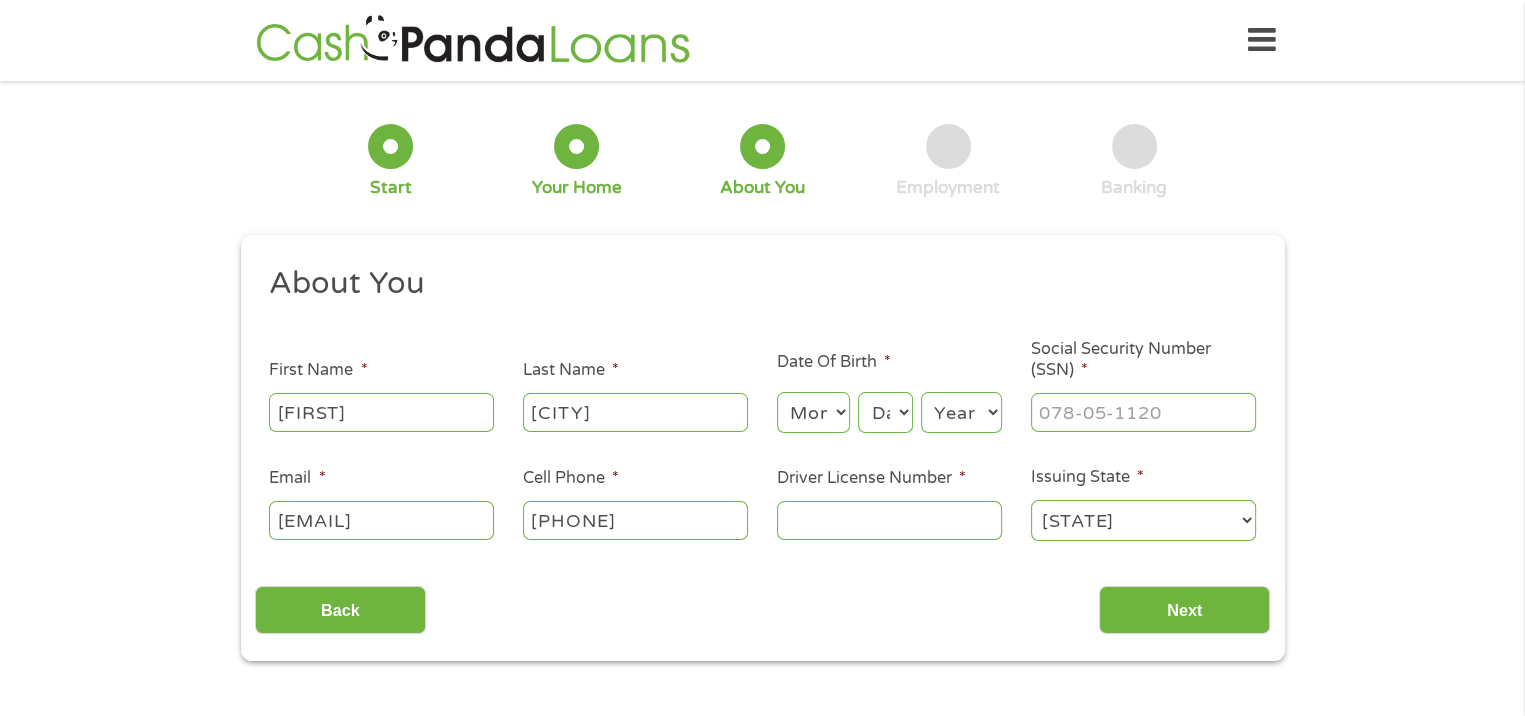 type on "[PHONE]" 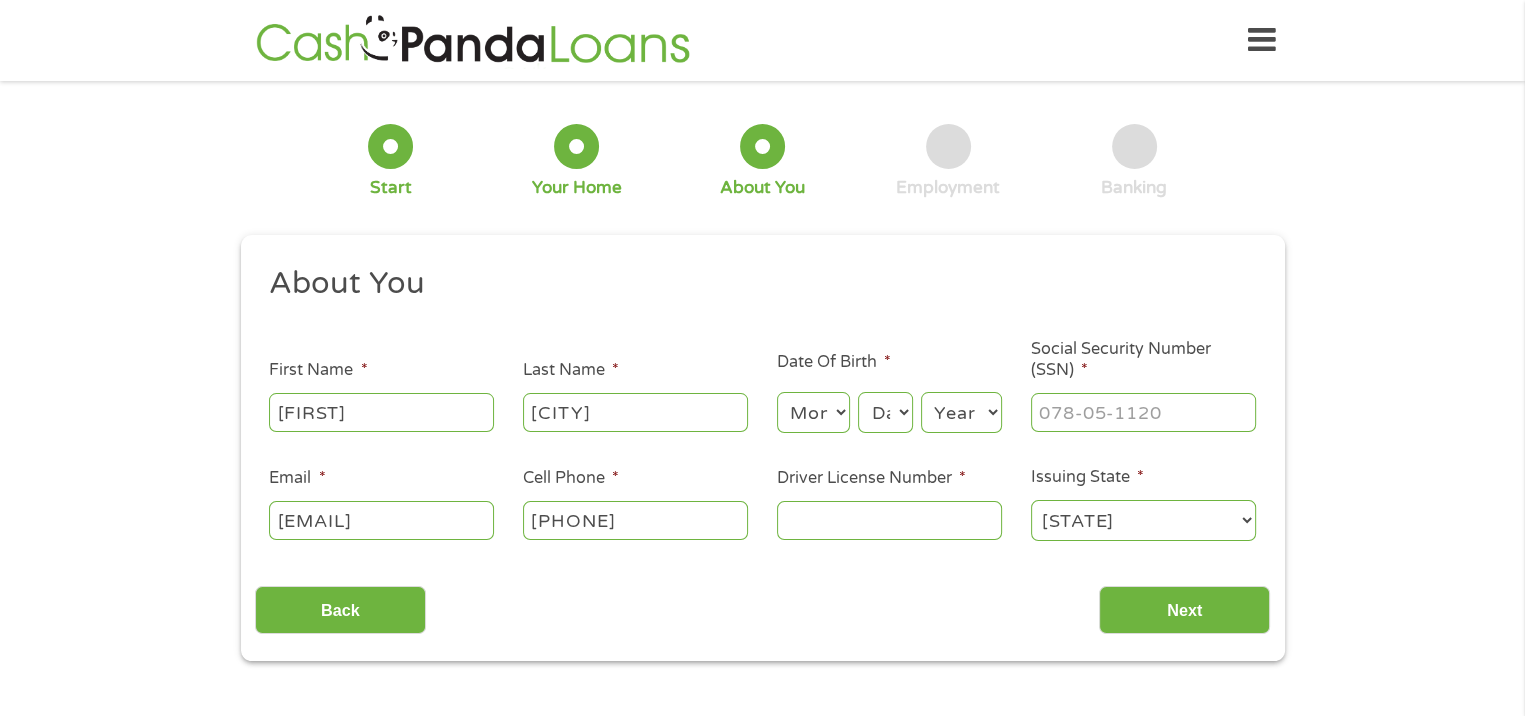 click on "Month 1 2 3 4 5 6 7 8 9 10 11 12" at bounding box center (813, 412) 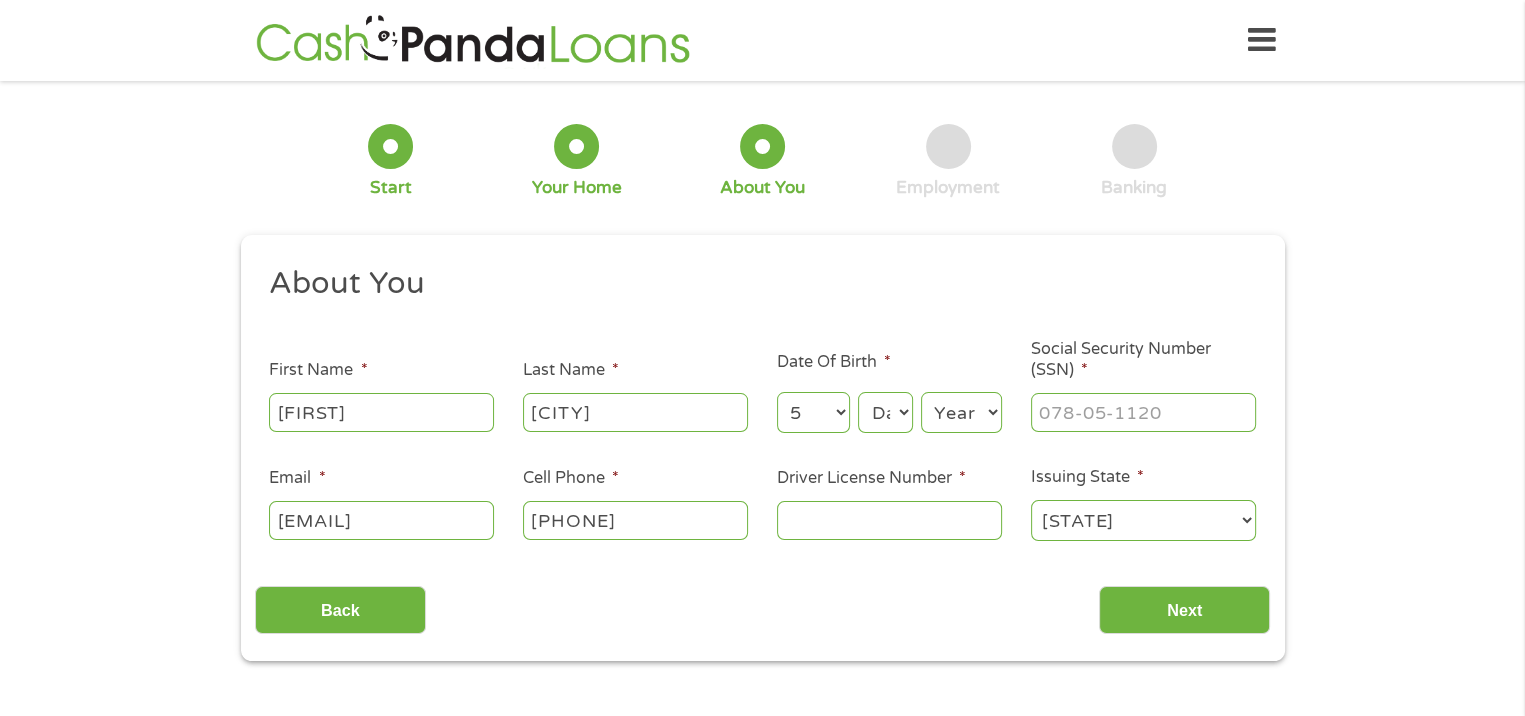 click on "Day 1 2 3 4 5 6 7 8 9 10 11 12 13 14 15 16 17 18 19 20 21 22 23 24 25 26 27 28 29 30 31" at bounding box center [885, 412] 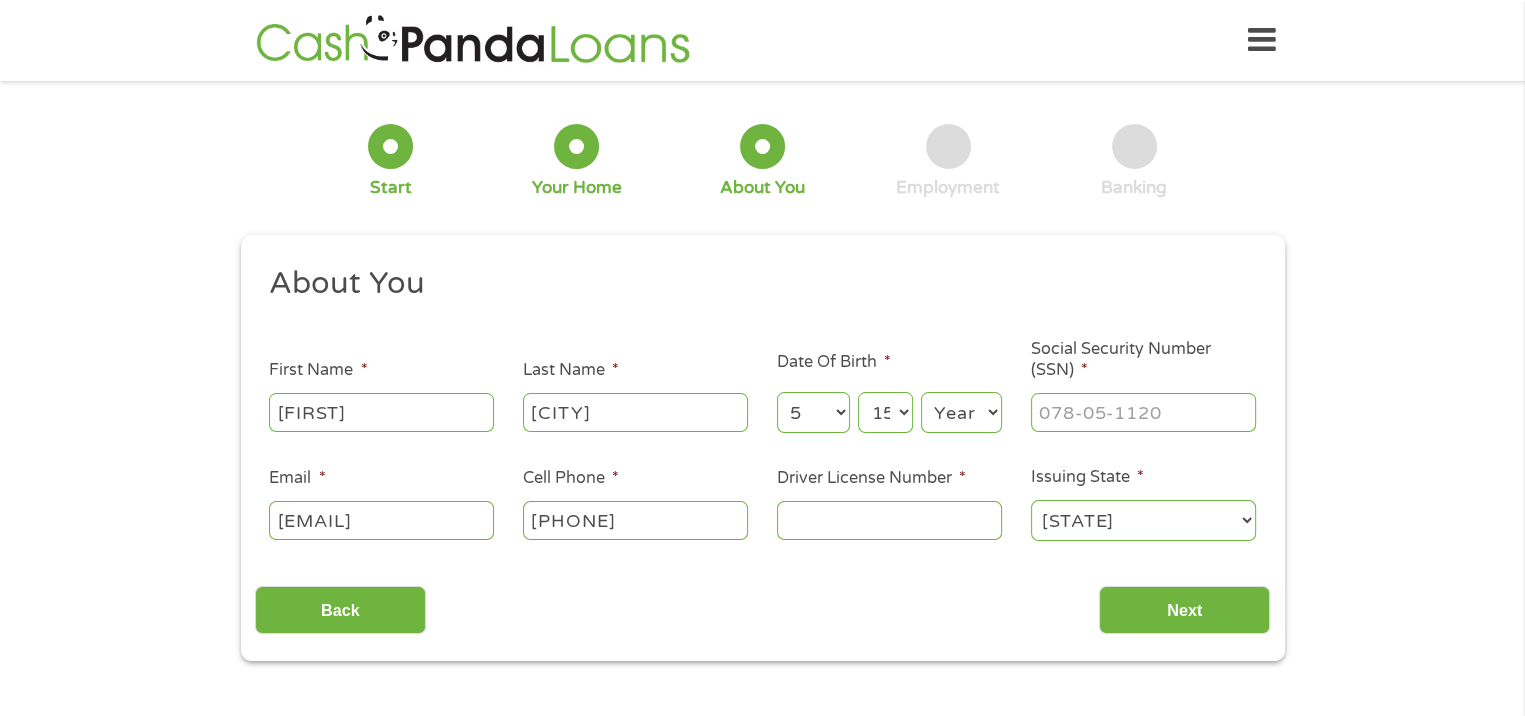 click on "Day 1 2 3 4 5 6 7 8 9 10 11 12 13 14 15 16 17 18 19 20 21 22 23 24 25 26 27 28 29 30 31" at bounding box center (885, 412) 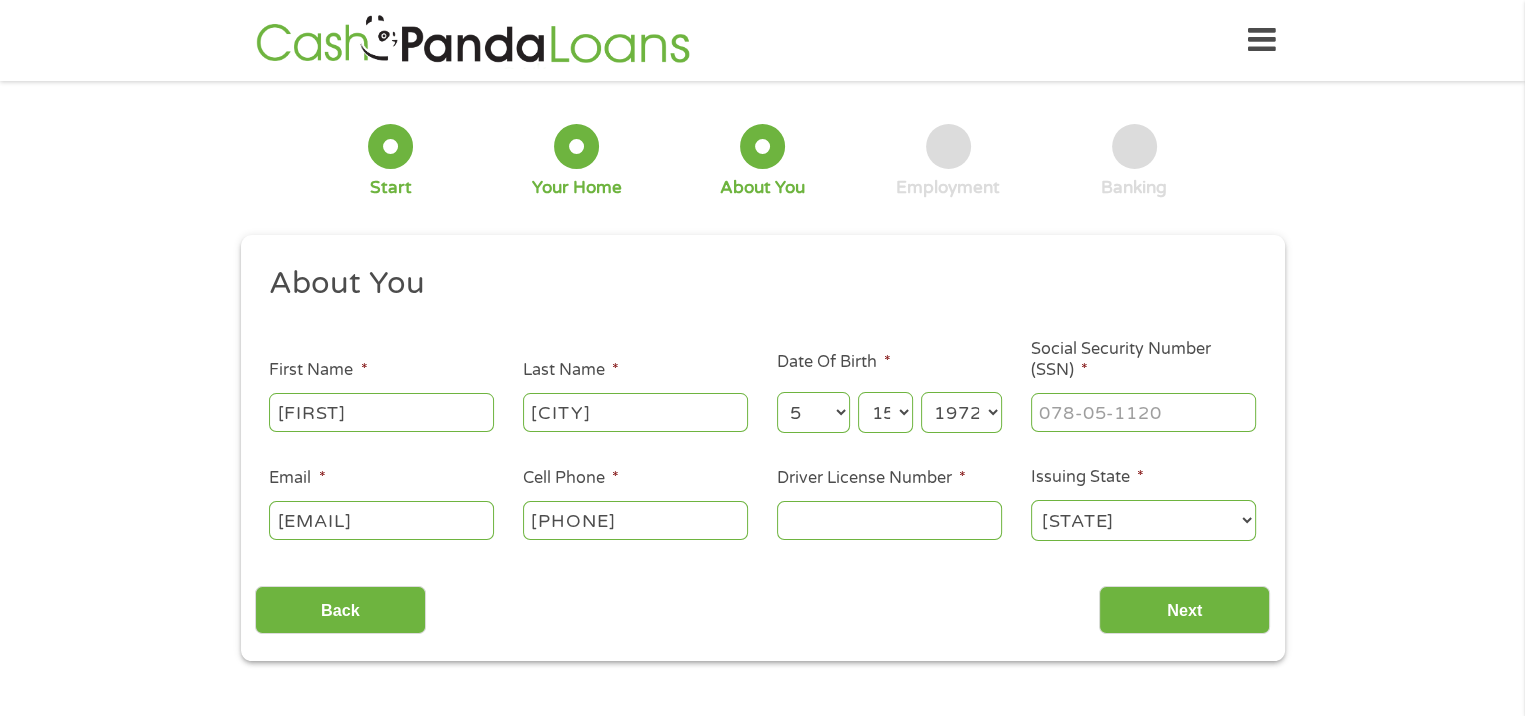 click on "Year 2007 2006 2005 2004 2003 2002 2001 2000 1999 1998 1997 1996 1995 1994 1993 1992 1991 1990 1989 1988 1987 1986 1985 1984 1983 1982 1981 1980 1979 1978 1977 1976 1975 1974 1973 1972 1971 1970 1969 1968 1967 1966 1965 1964 1963 1962 1961 1960 1959 1958 1957 1956 1955 1954 1953 1952 1951 1950 1949 1948 1947 1946 1945 1944 1943 1942 1941 1940 1939 1938 1937 1936 1935 1934 1933 1932 1931 1930 1929 1928 1927 1926 1925 1924 1923 1922 1921 1920" at bounding box center (961, 412) 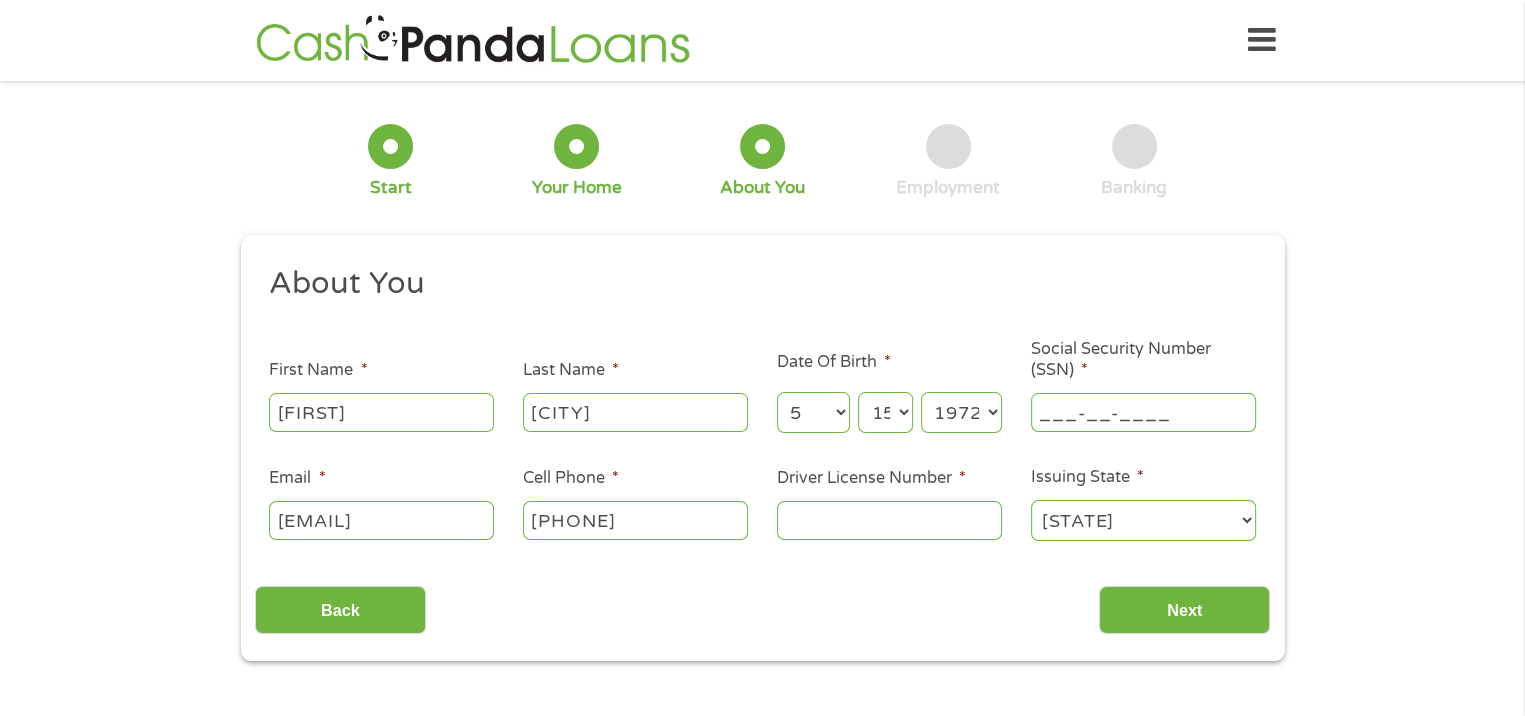 click on "___-__-____" at bounding box center [1143, 412] 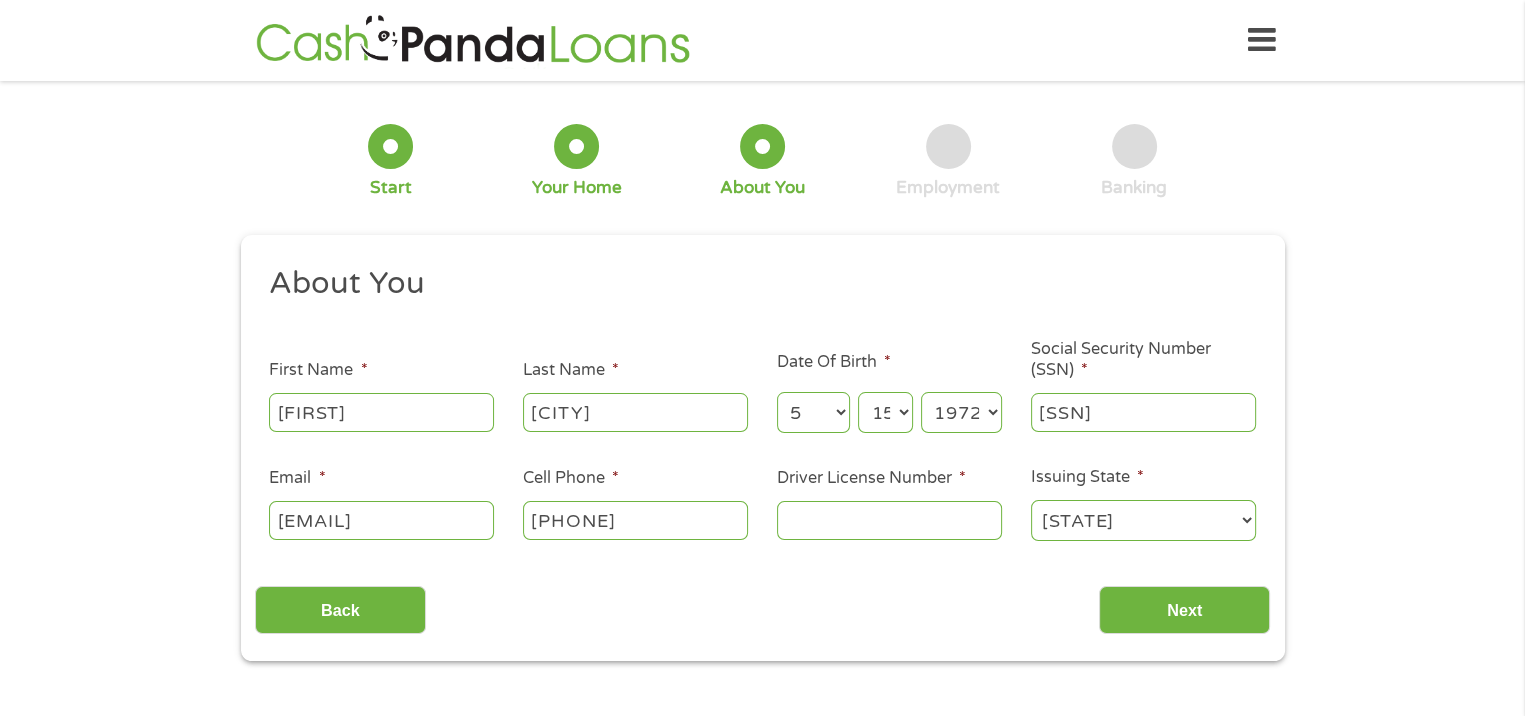 type on "[SSN]" 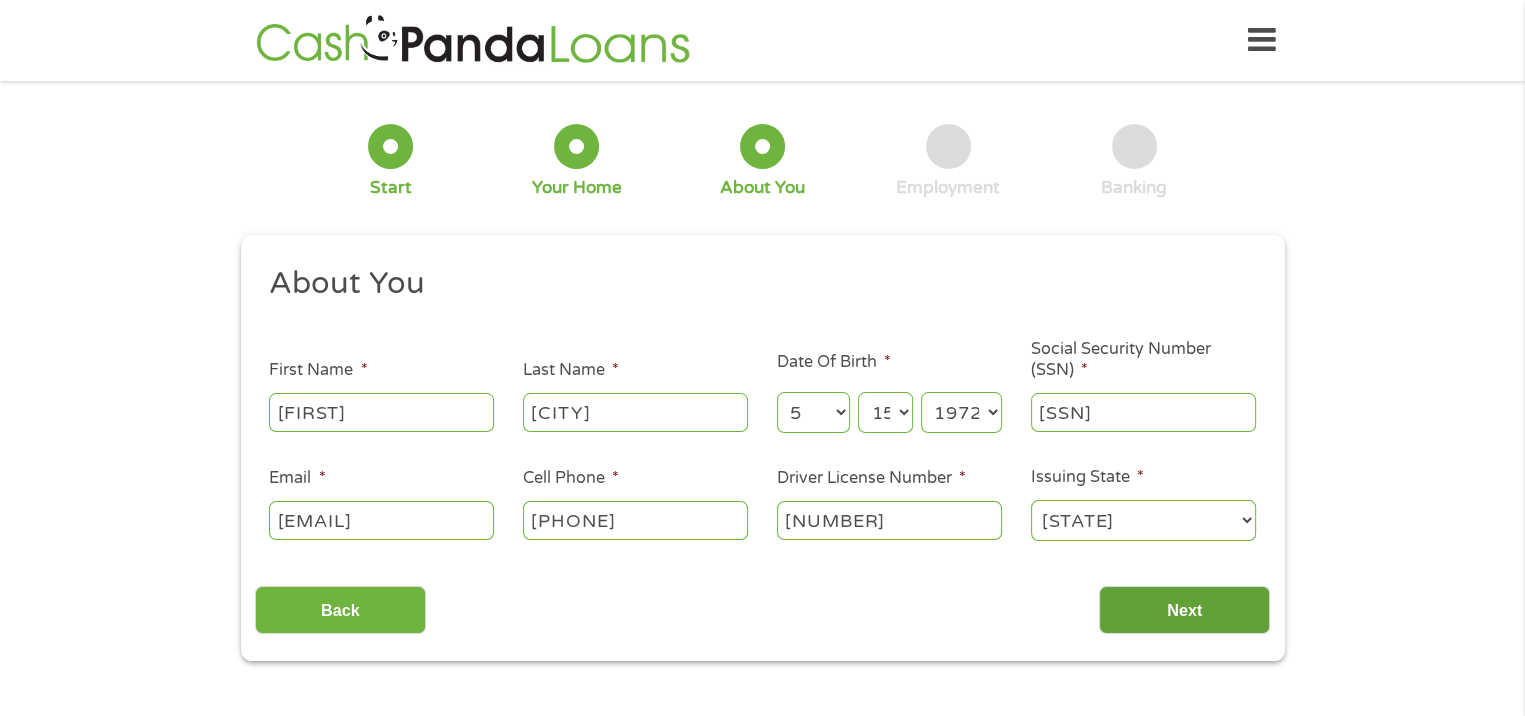 type on "[NUMBER]" 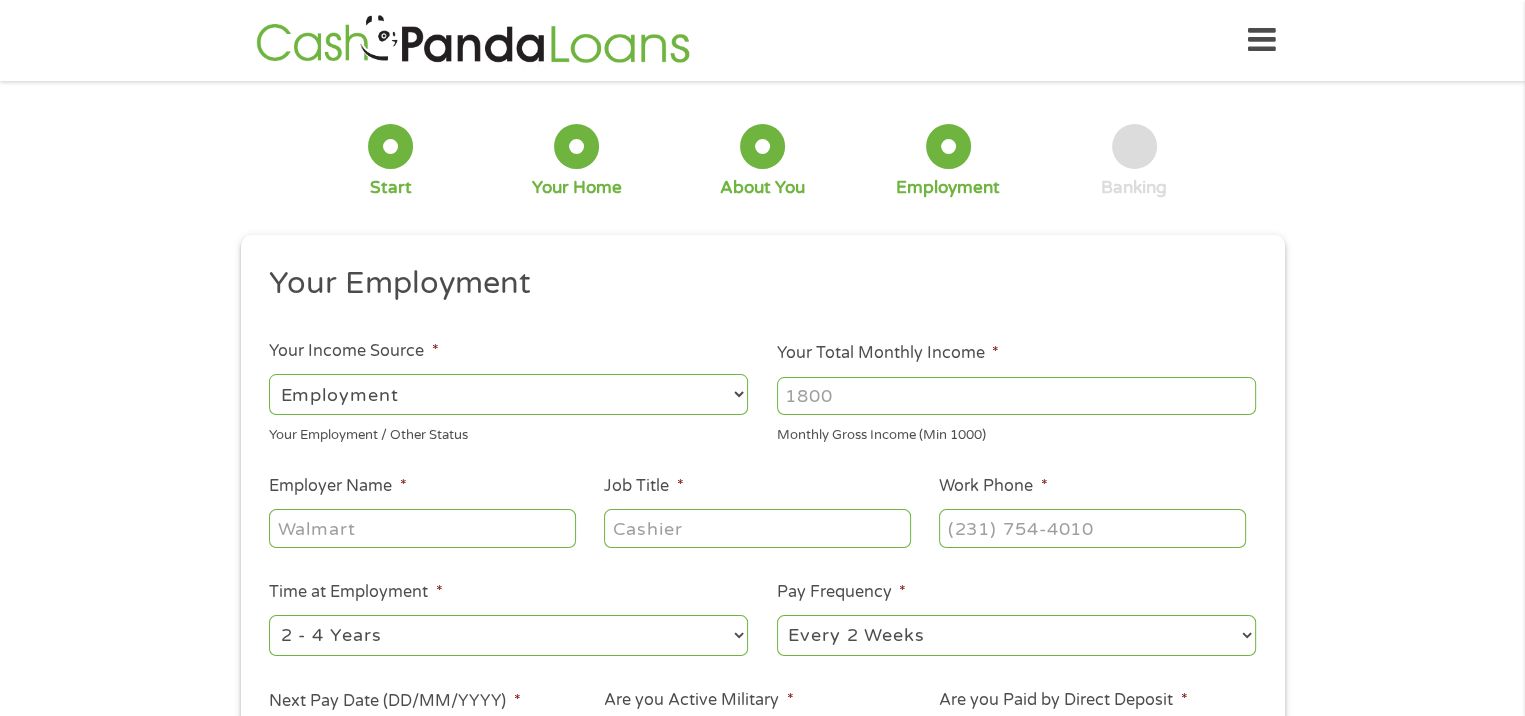 scroll, scrollTop: 8, scrollLeft: 8, axis: both 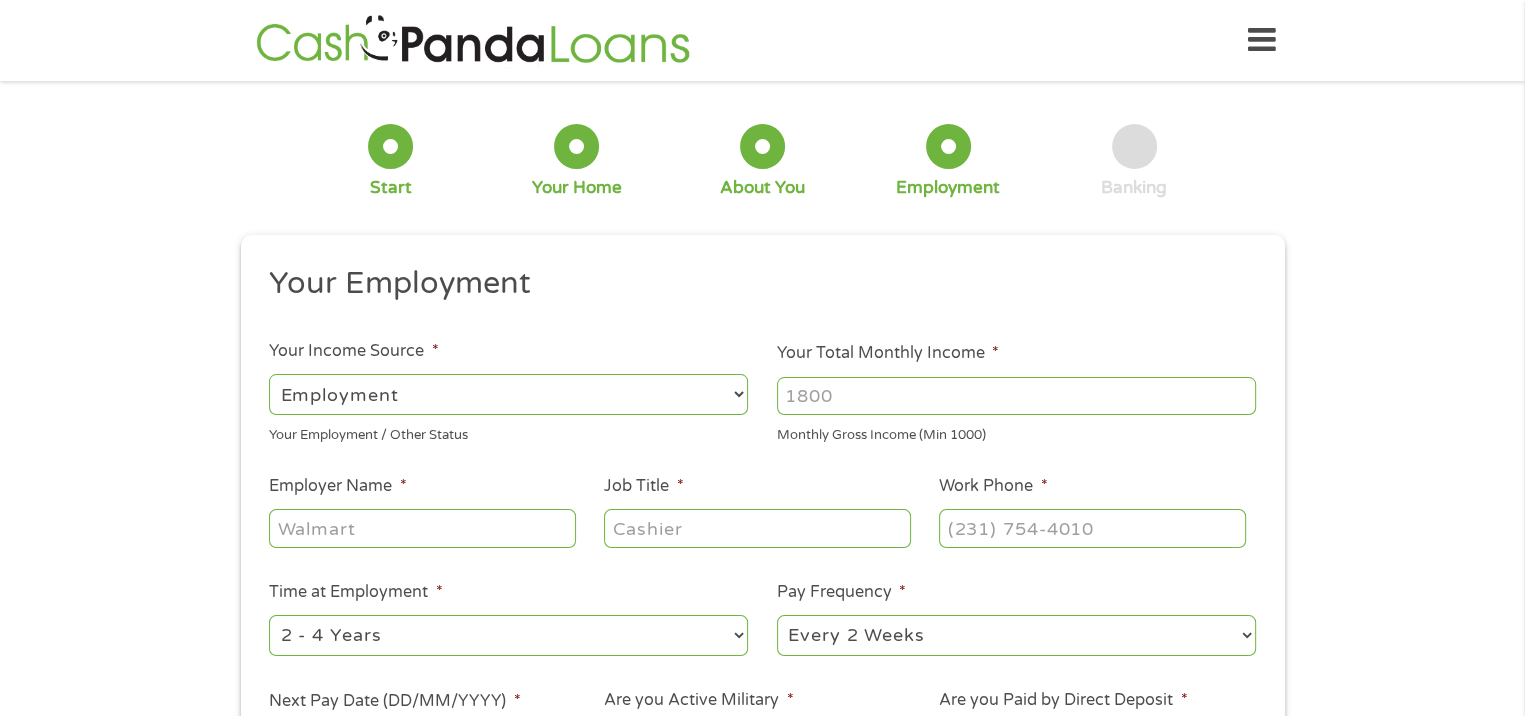 click on "--- Choose one --- Employment Self Employed Benefits" at bounding box center [508, 394] 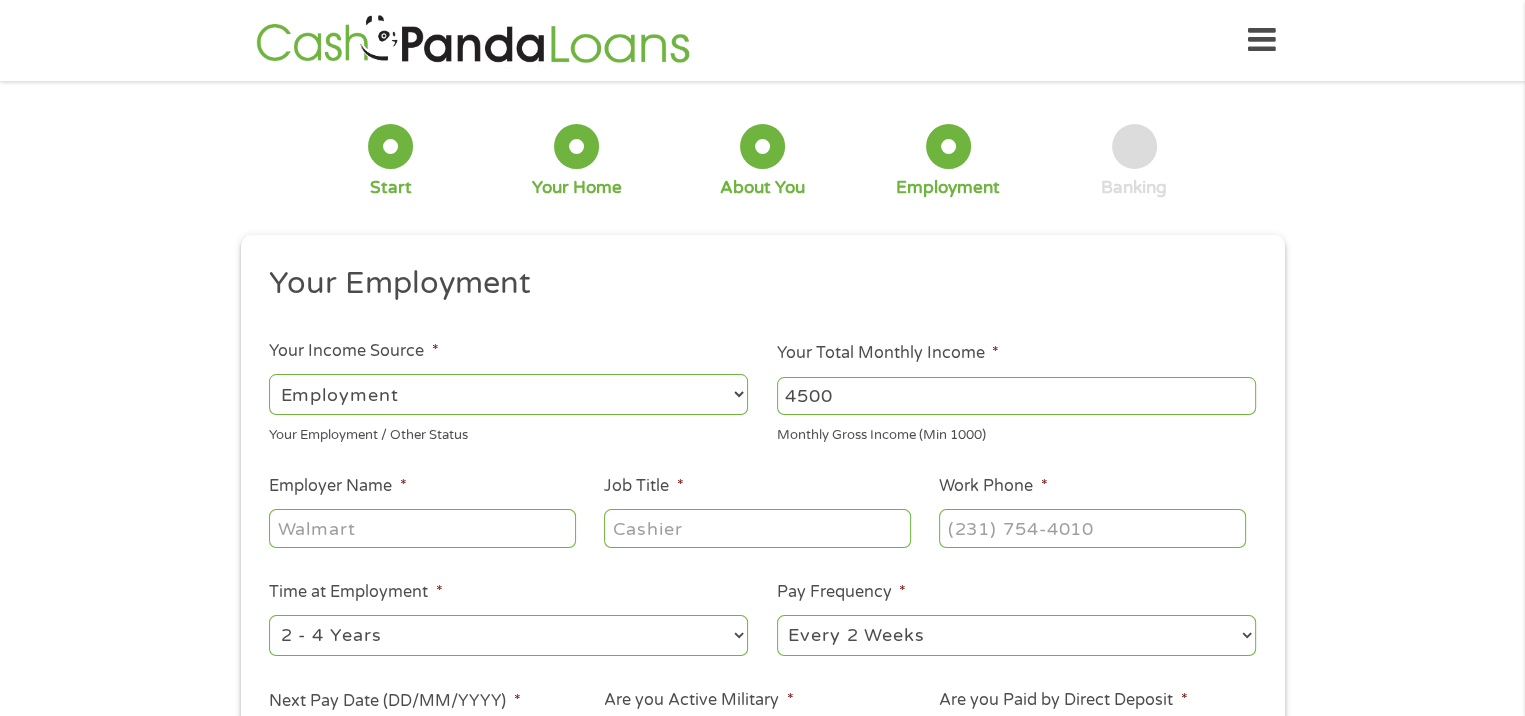 type on "4500" 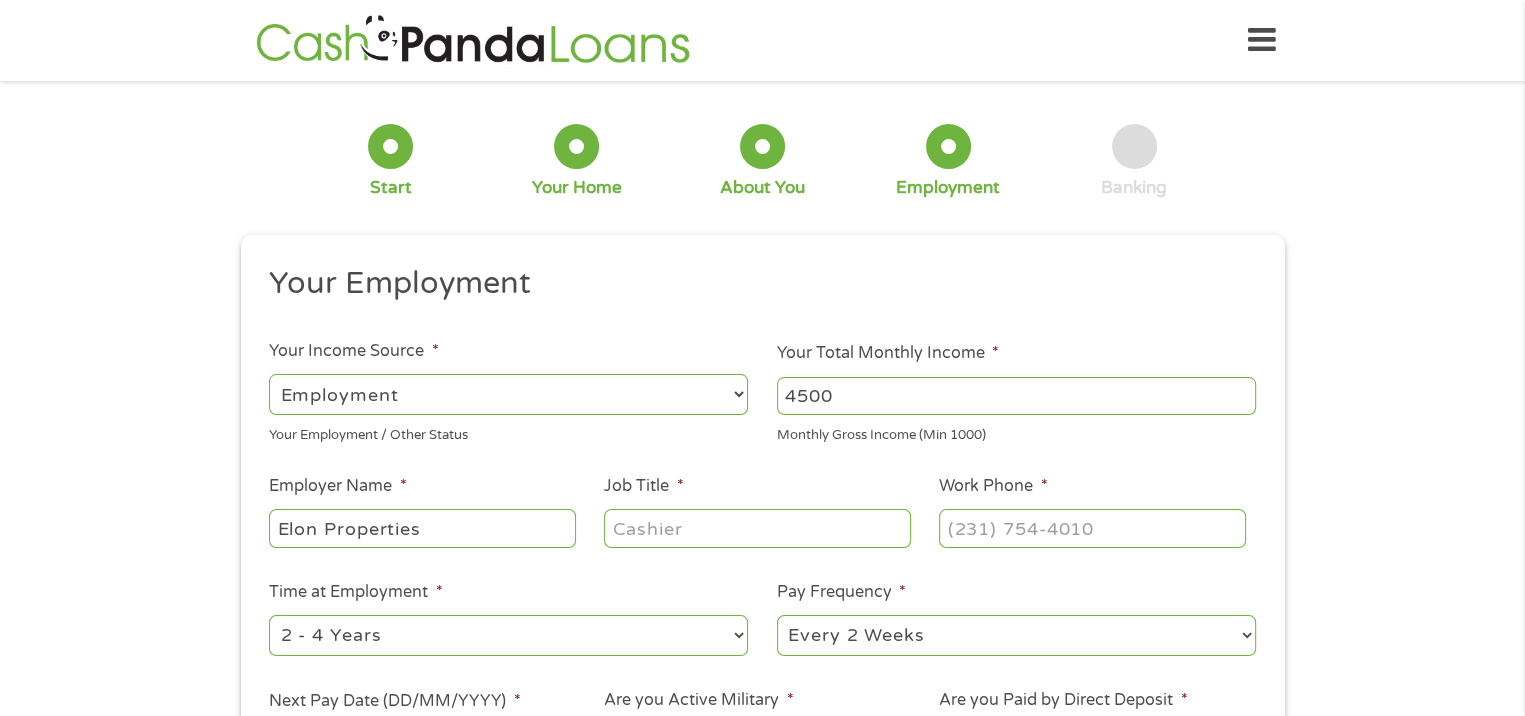 type on "Elon Properties" 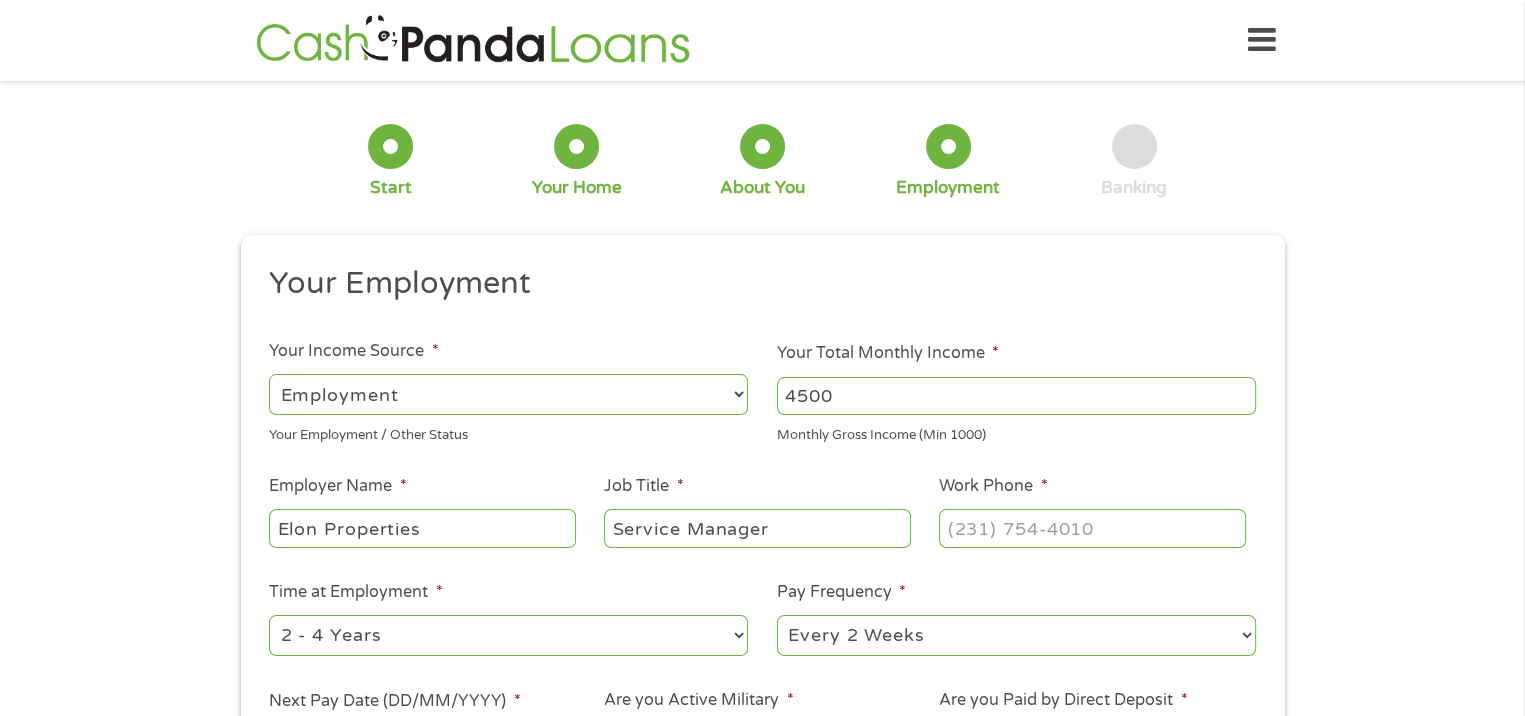 type on "Service Manager" 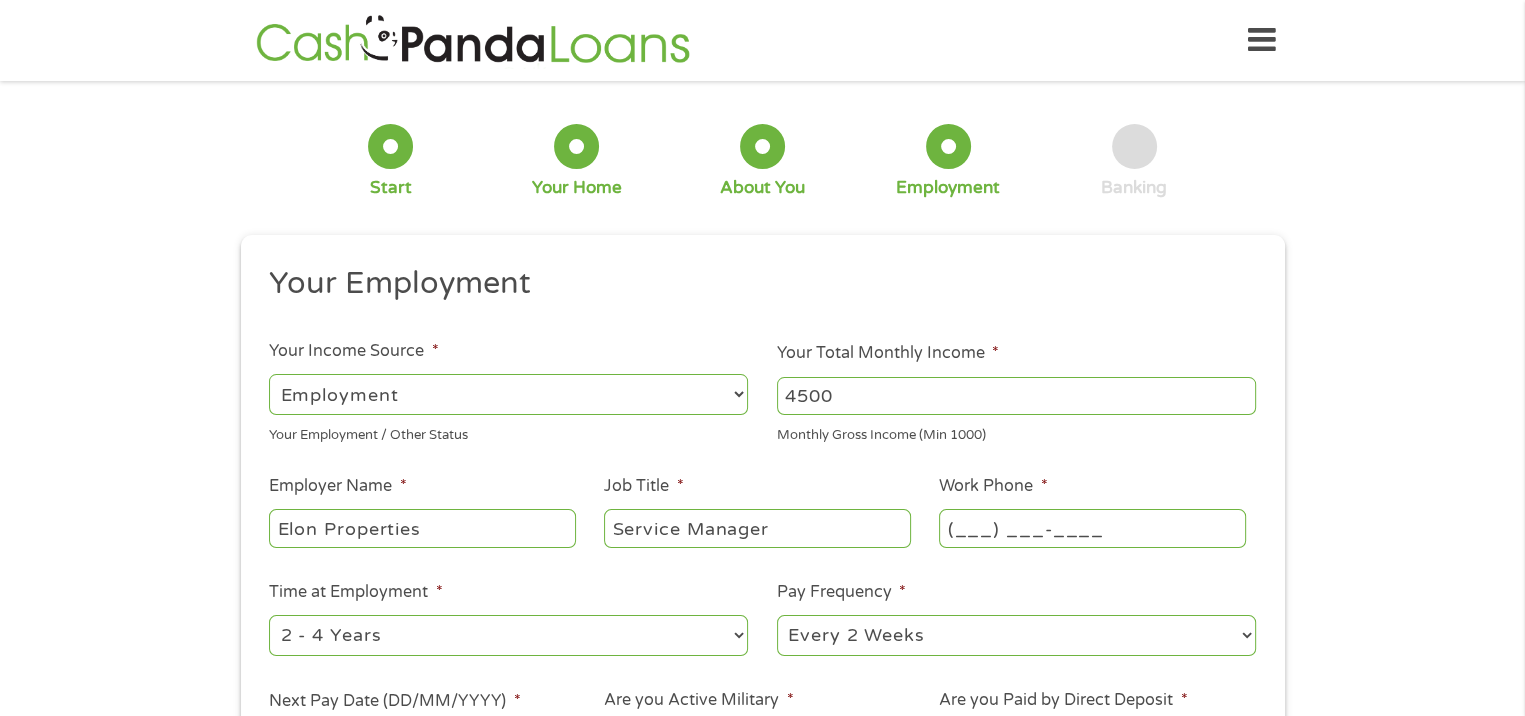 click on "(___) ___-____" at bounding box center (1092, 528) 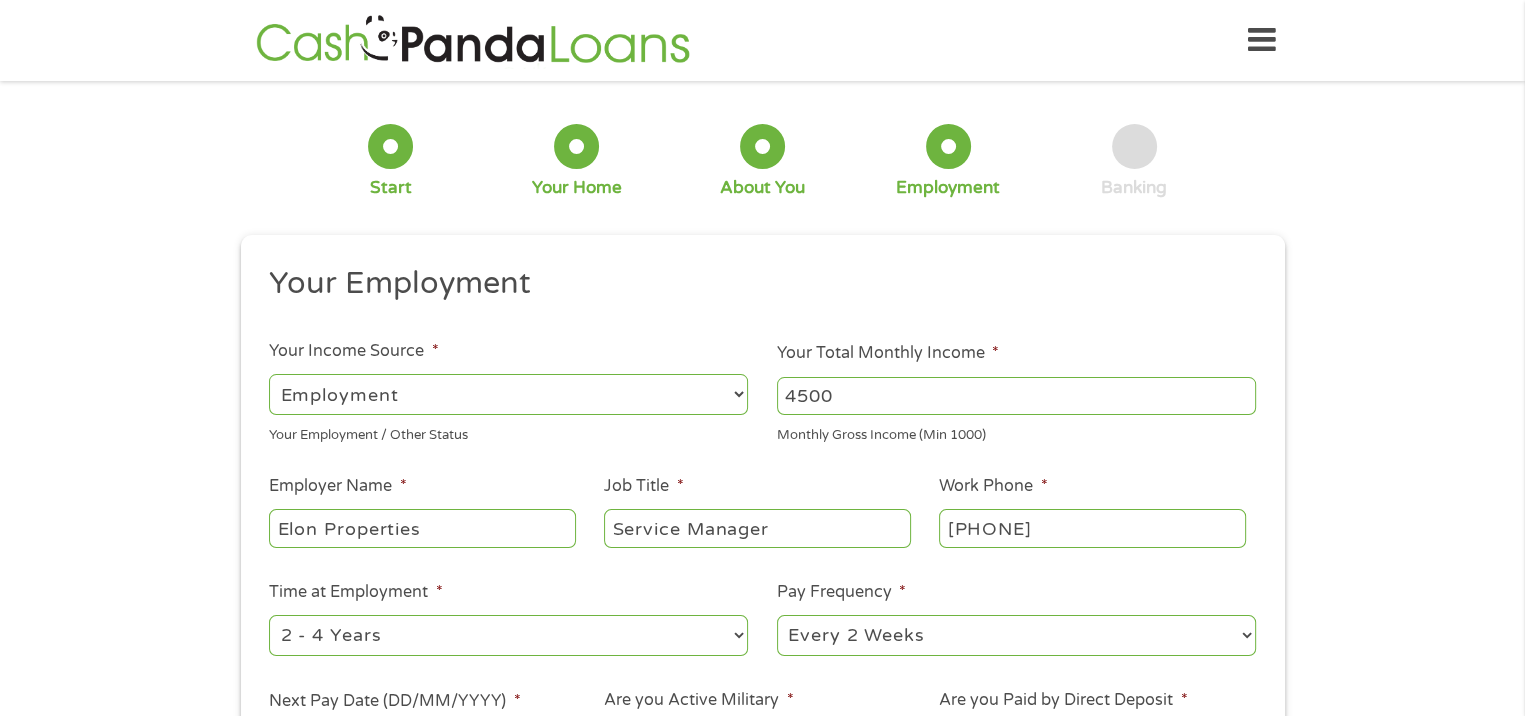 type on "[PHONE]" 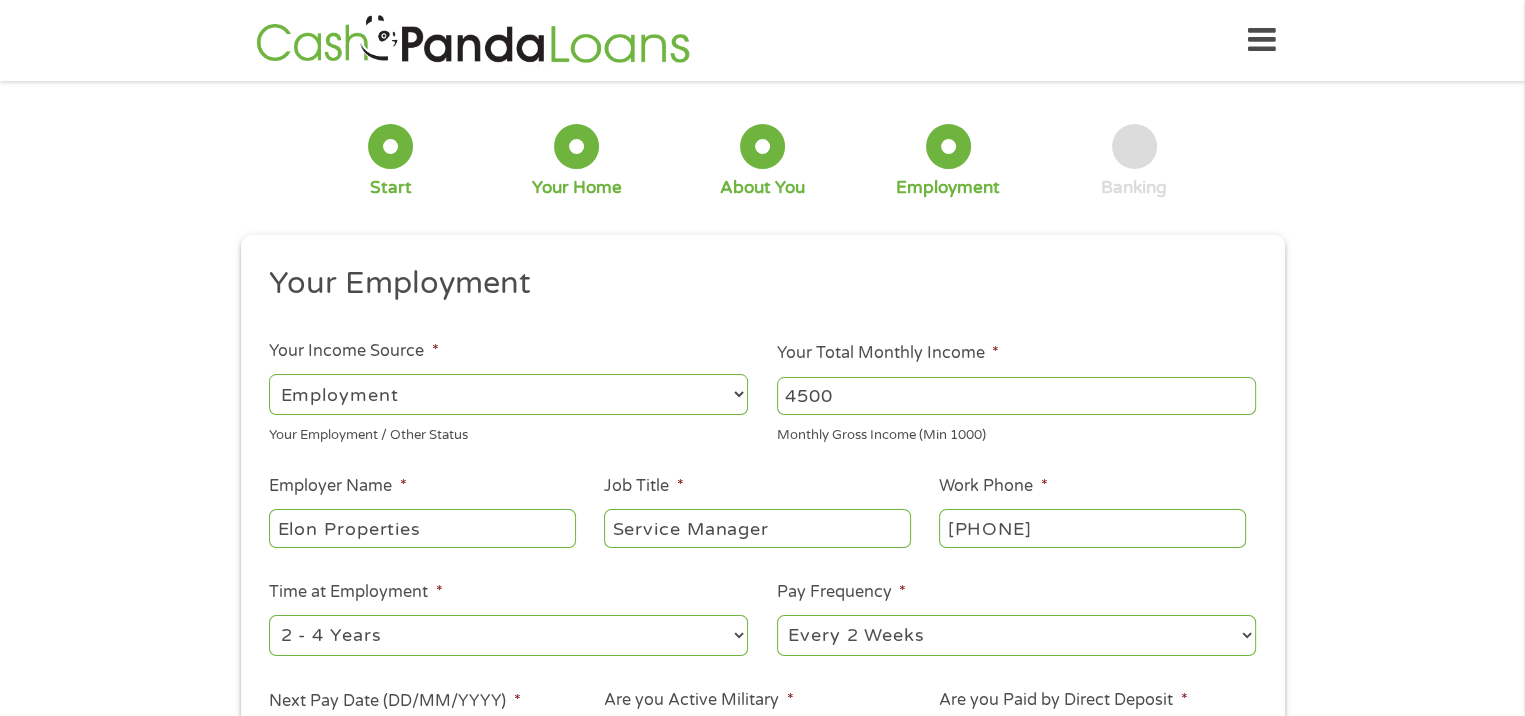 click on "--- Choose one --- 1 Year or less 1 - 2 Years 2 - 4 Years Over 4 Years" at bounding box center [508, 635] 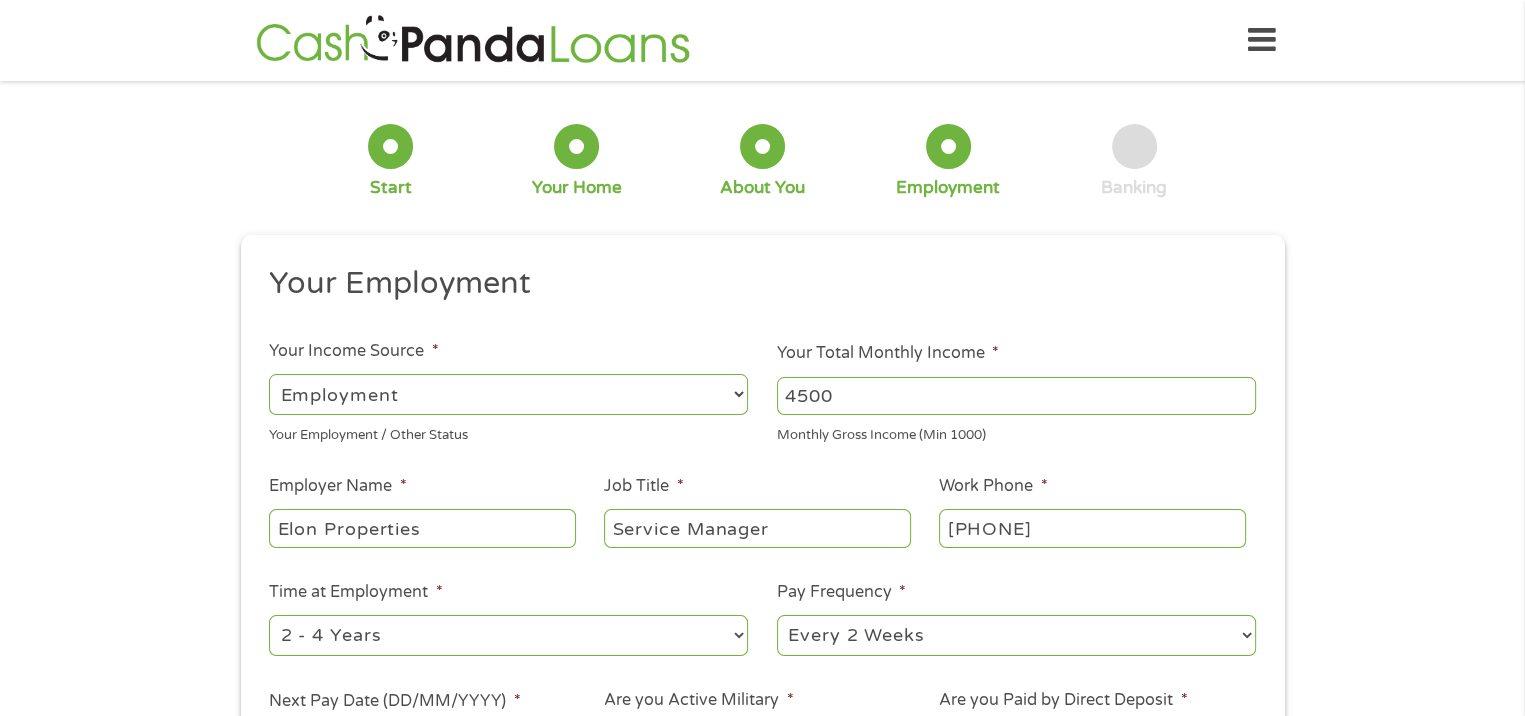 select on "60months" 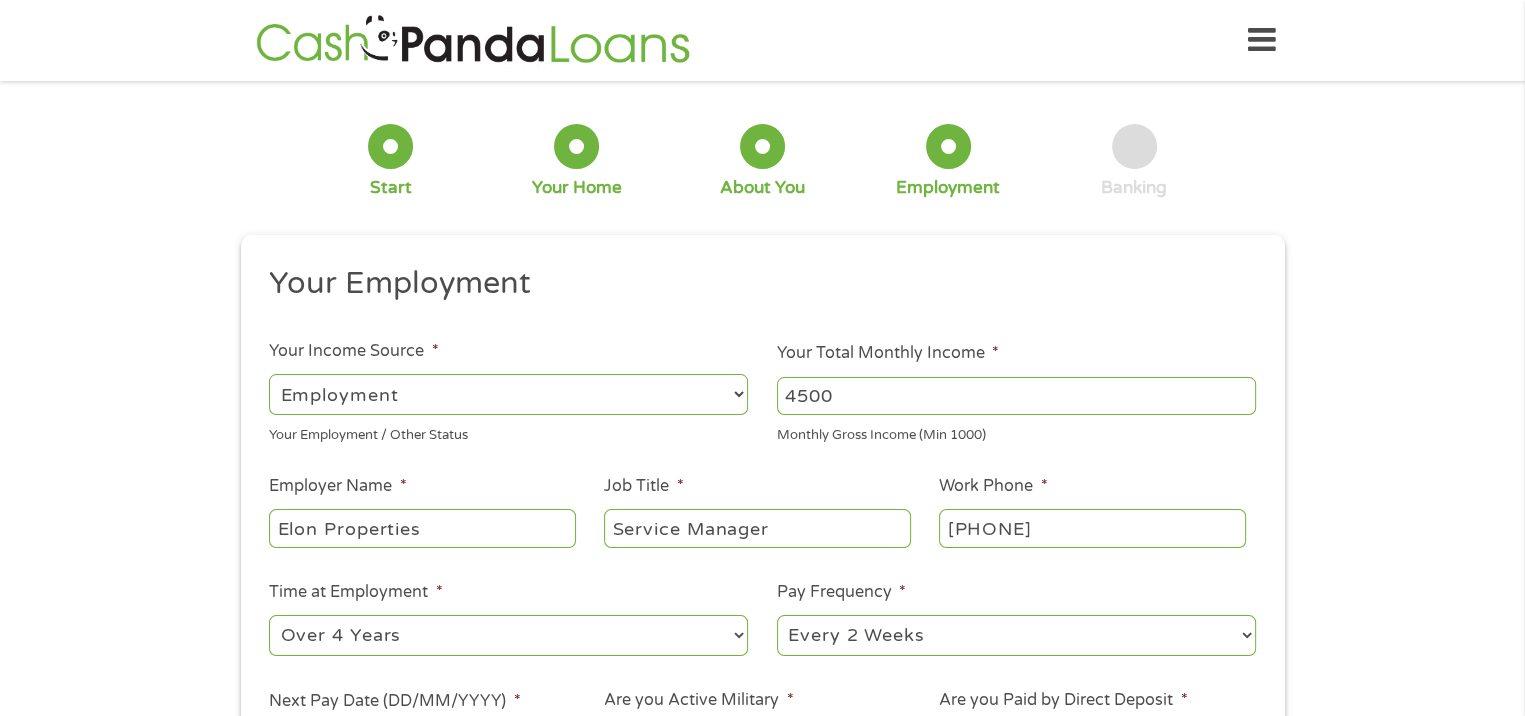 click on "--- Choose one --- 1 Year or less 1 - 2 Years 2 - 4 Years Over 4 Years" at bounding box center (508, 635) 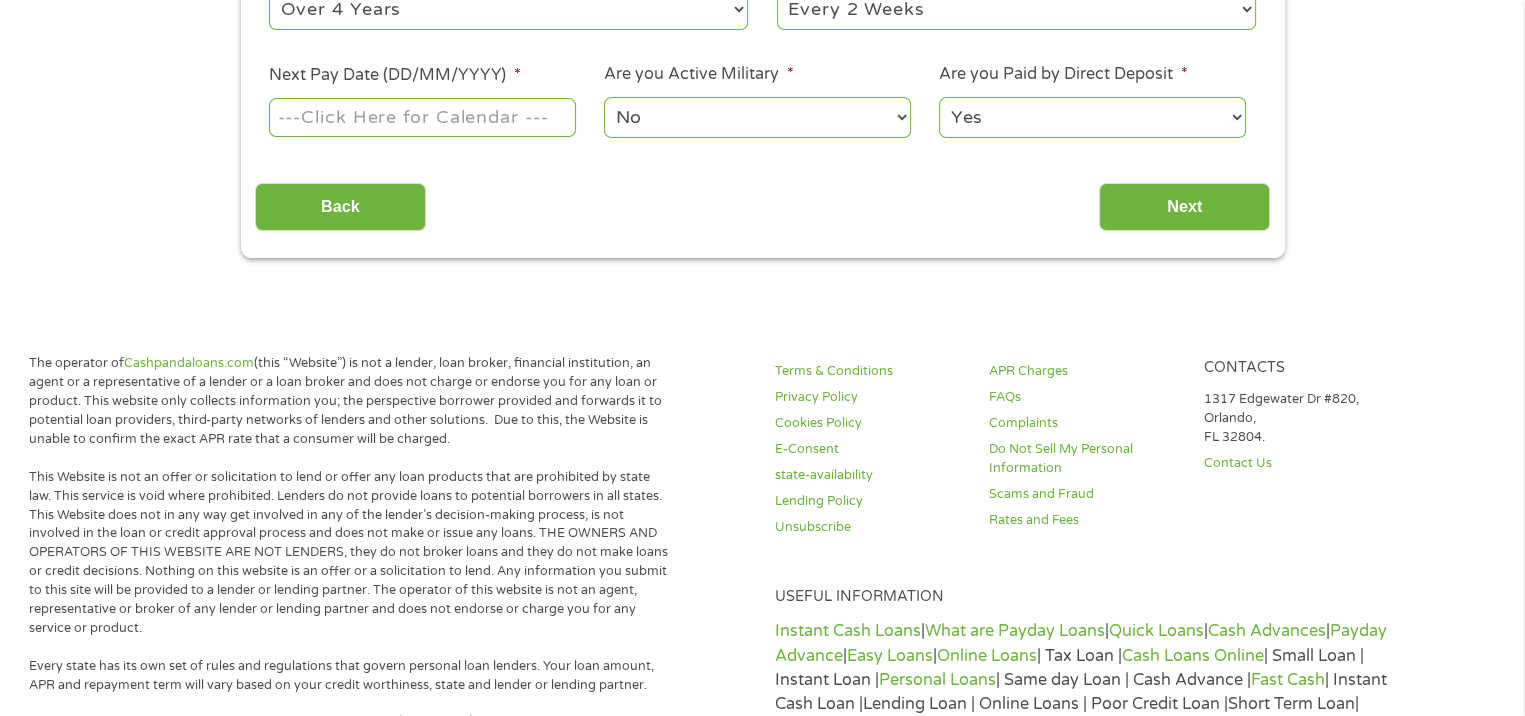 scroll, scrollTop: 1044, scrollLeft: 0, axis: vertical 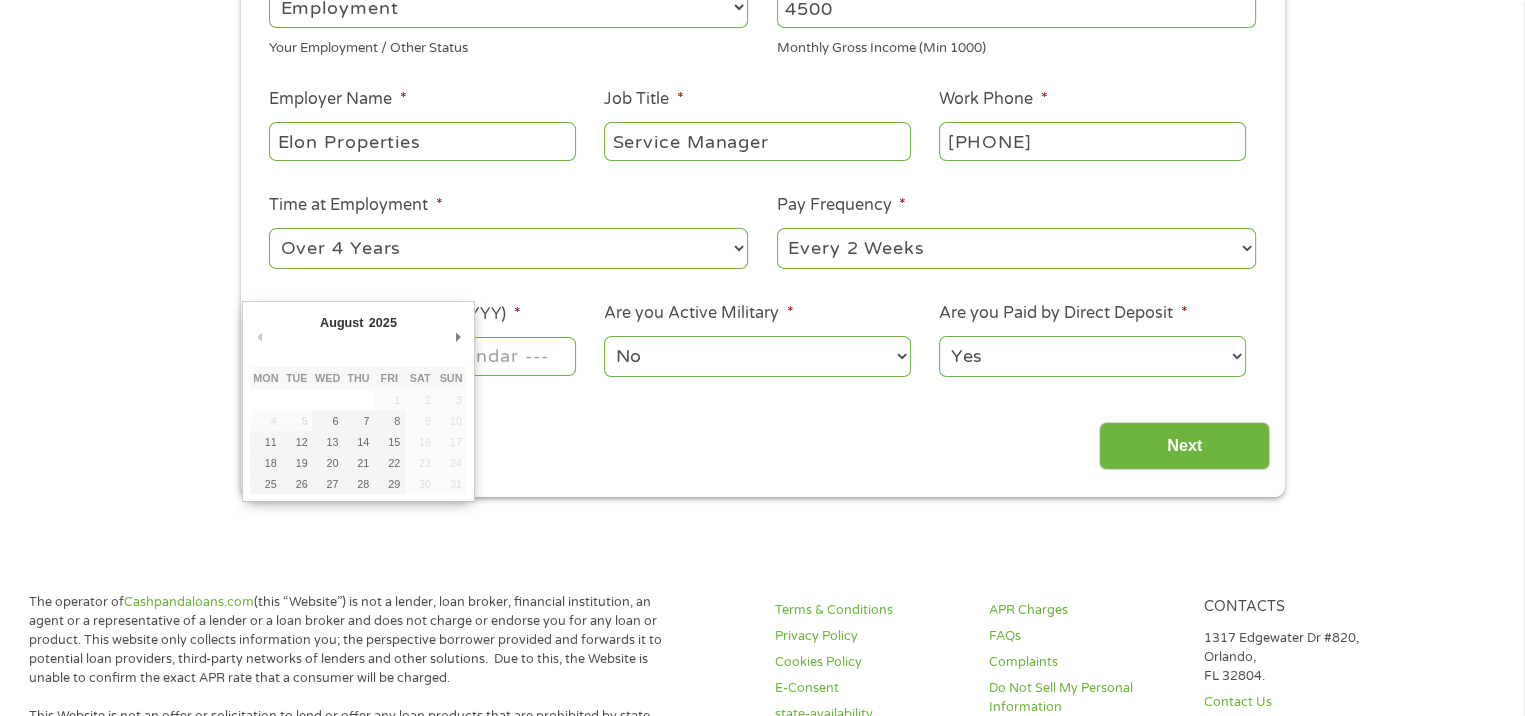 click on "[URL]" at bounding box center [762, 799] 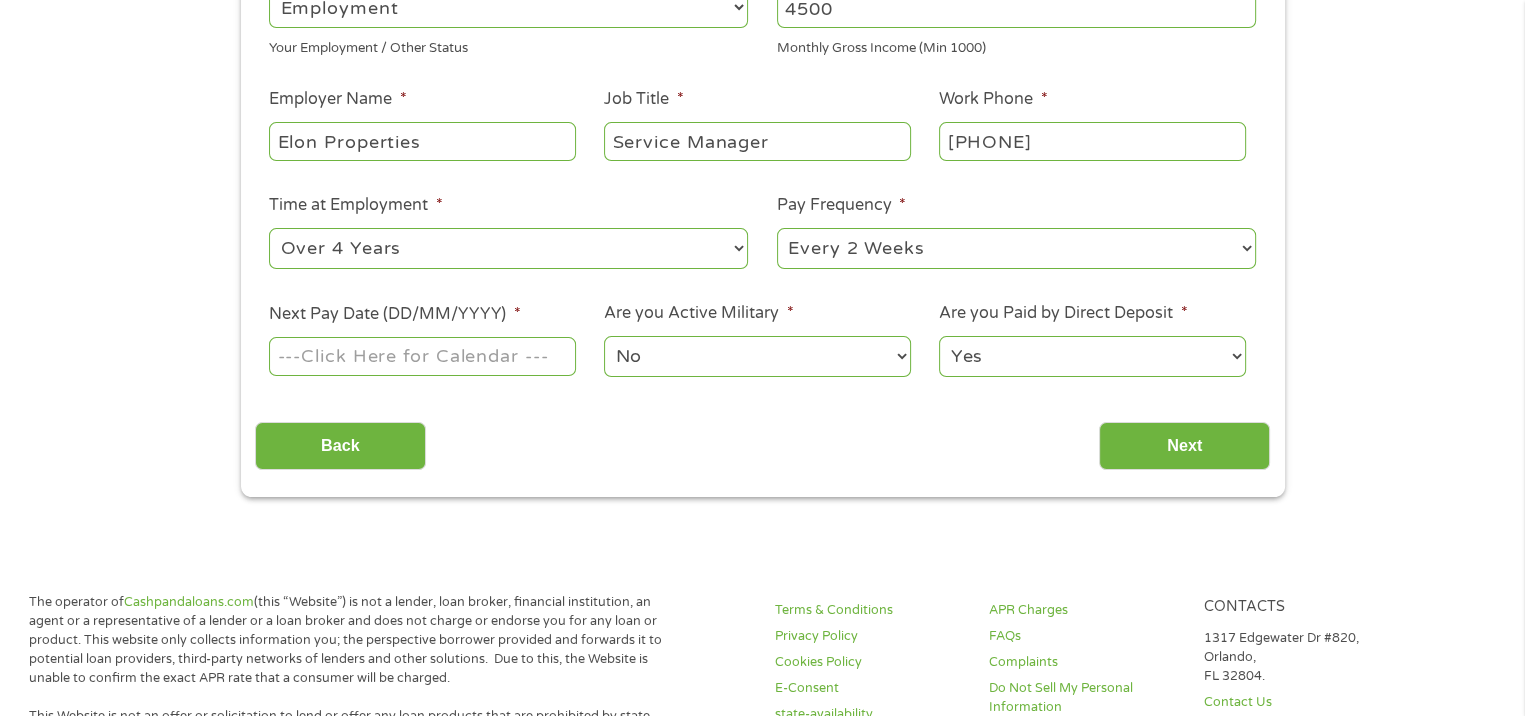 click on "Next Pay Date (DD/MM/YYYY) *" at bounding box center [422, 356] 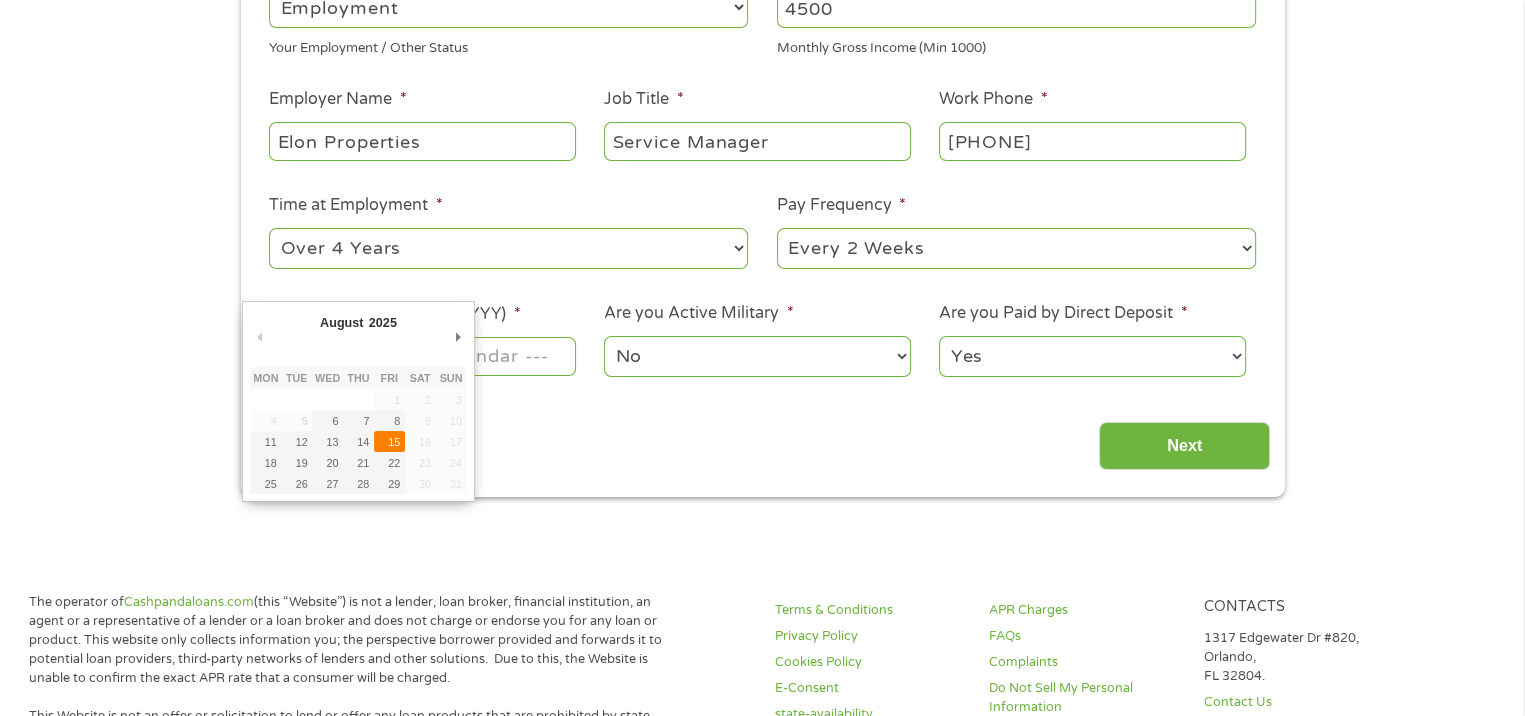 type on "15/08/2025" 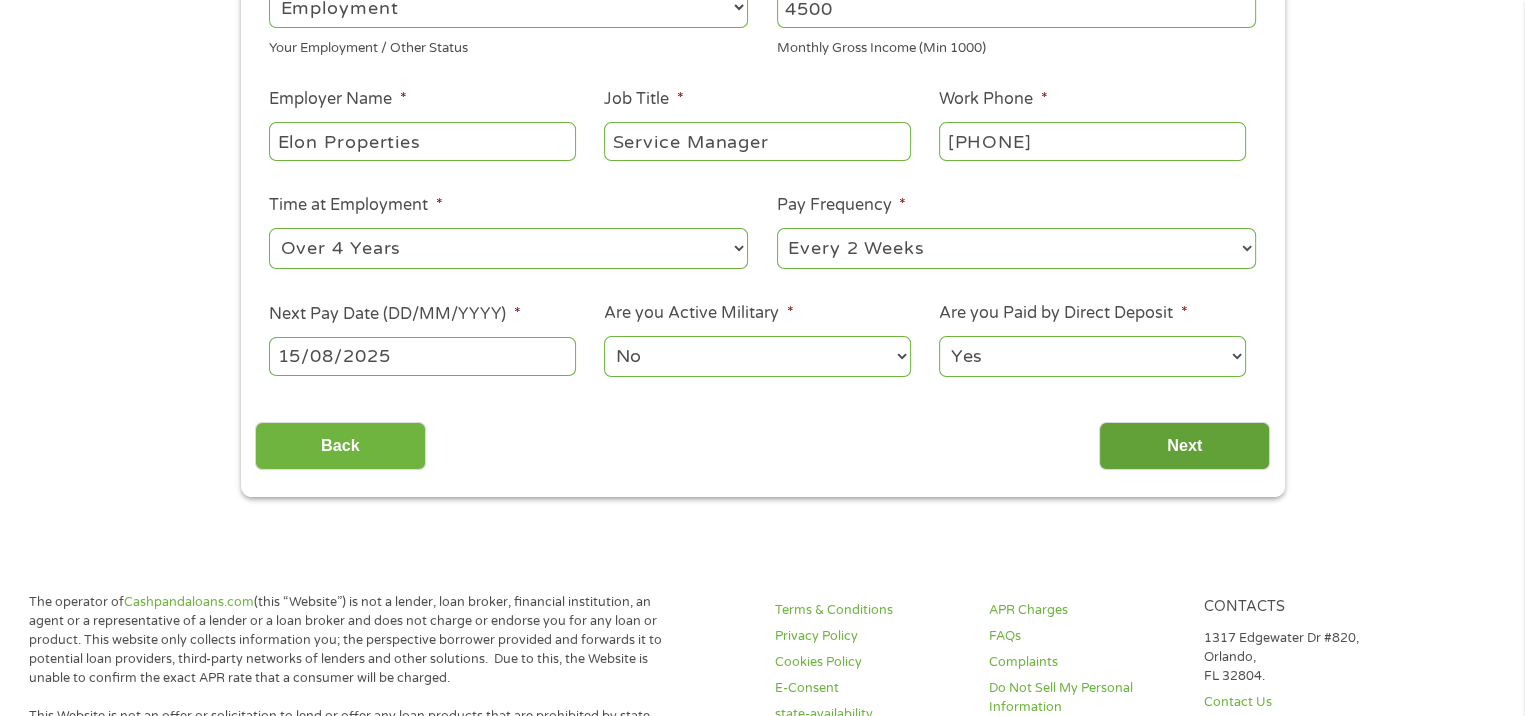 click on "Next" at bounding box center (1184, 446) 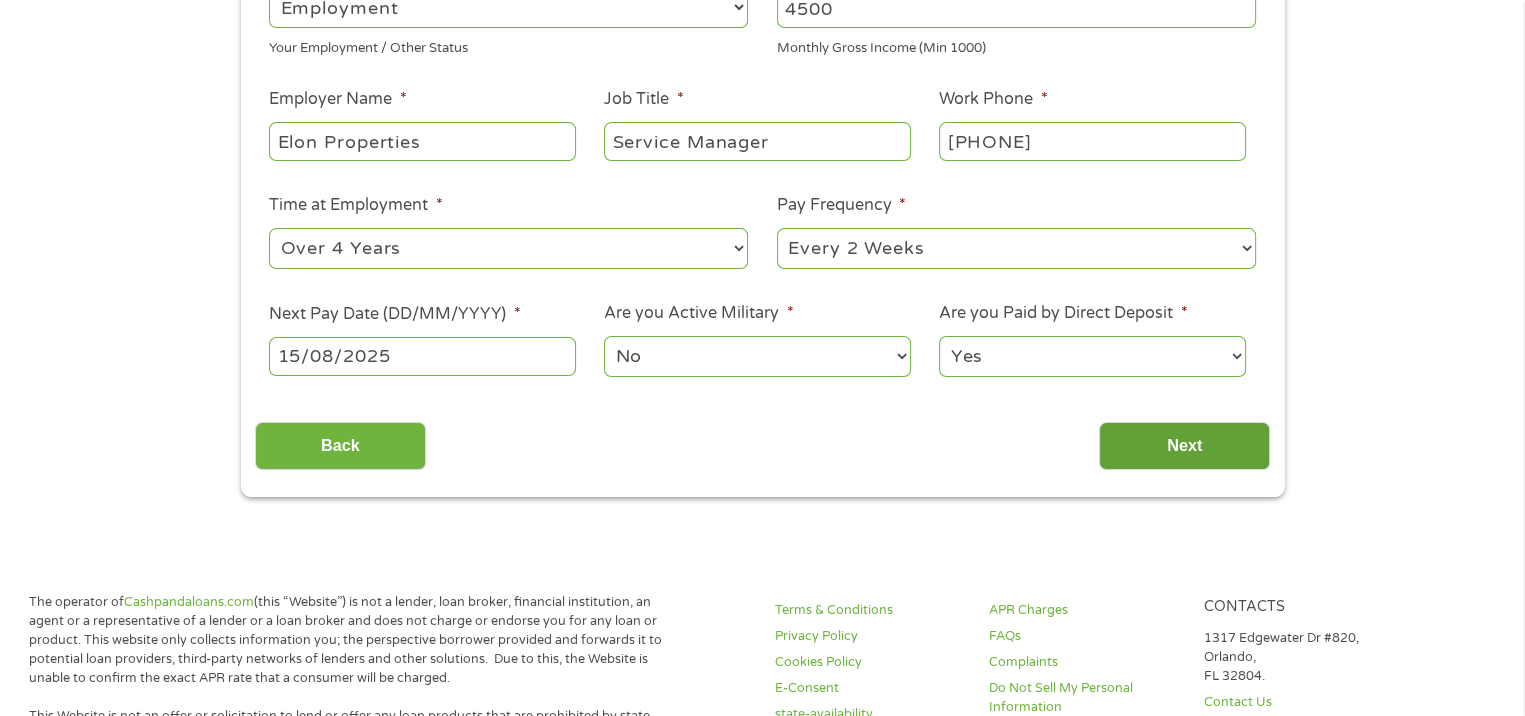 scroll, scrollTop: 8, scrollLeft: 8, axis: both 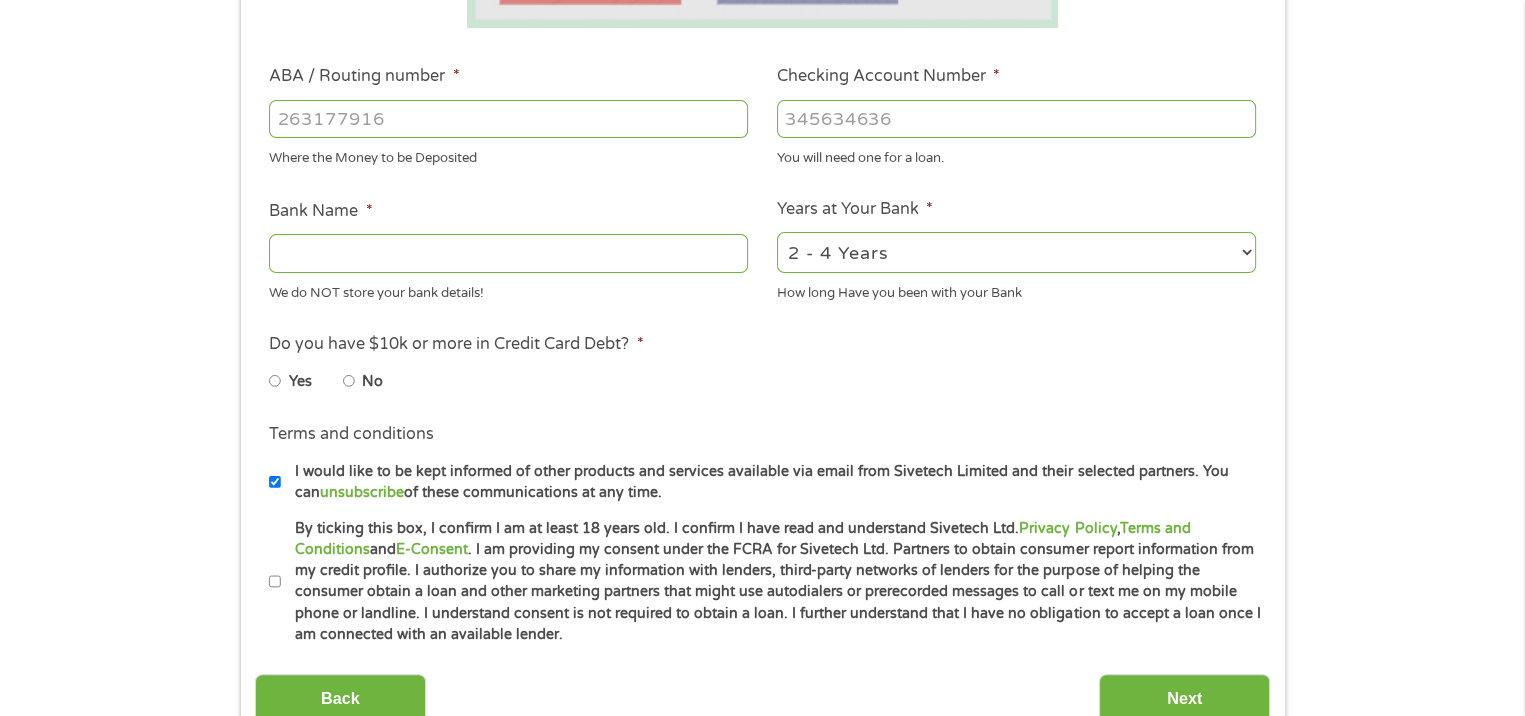 click on "ABA / Routing number *" at bounding box center [508, 119] 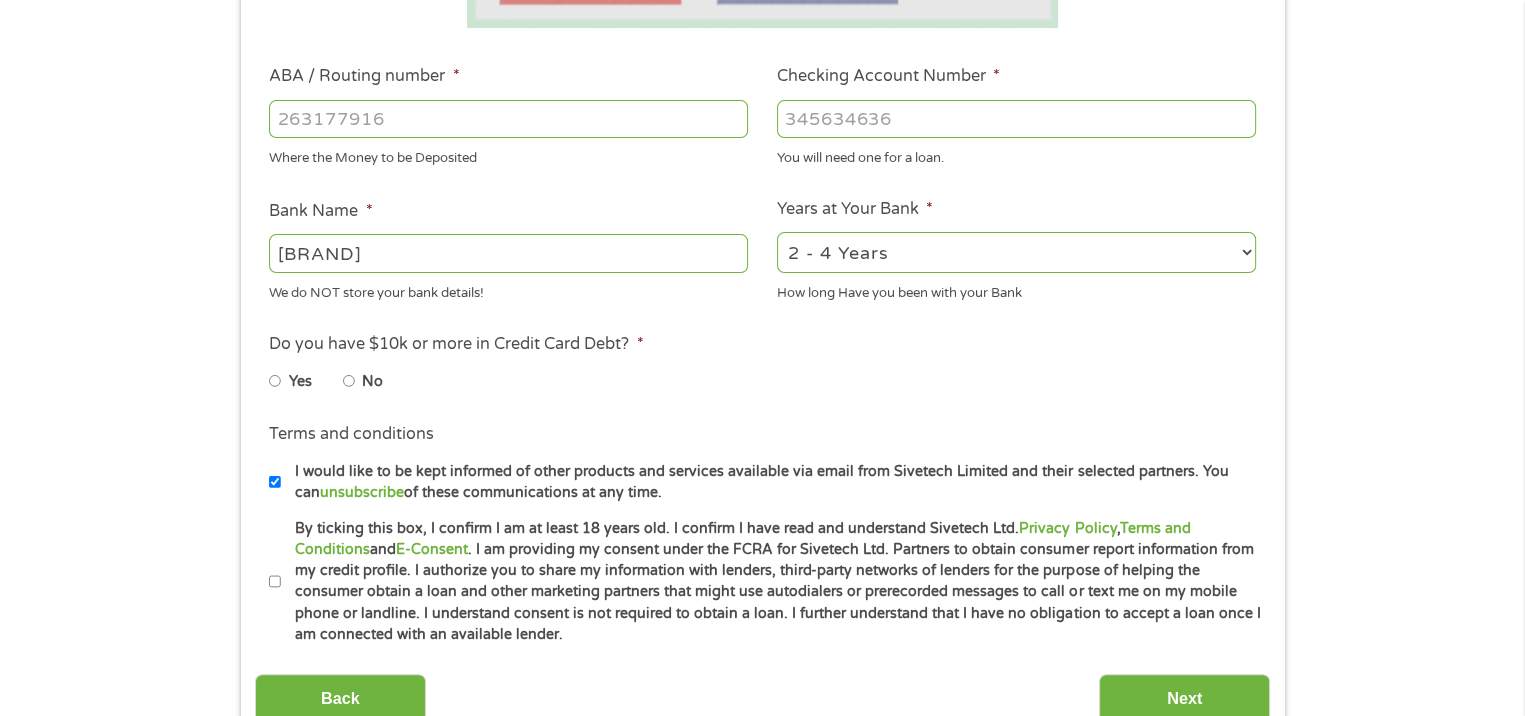 type on "[NUMBER]" 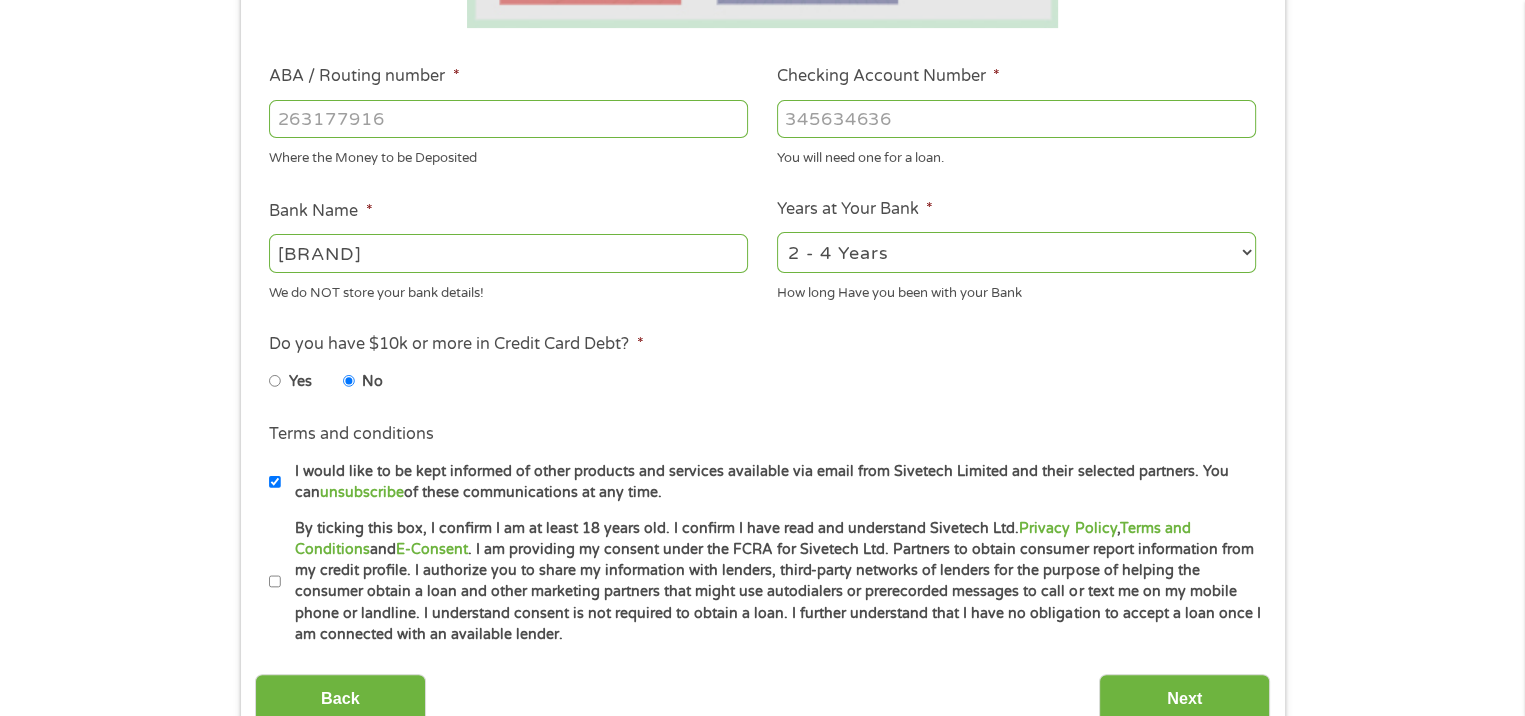 click on "By ticking this box, I confirm I am at least 18 years old. I confirm I have read and understand Sivetech Ltd.  Privacy Policy ,  Terms and Conditions  and  E-Consent . I am providing my consent under the FCRA for Sivetech Ltd. Partners to obtain consumer report information from my credit profile. I authorize you to share my information with lenders, third-party networks of lenders for the purpose of helping the consumer obtain a loan and other marketing partners that might use autodialers or prerecorded messages to call or text me on my mobile phone or landline. I understand consent is not required to obtain a loan. I further understand that I have no obligation to accept a loan once I am connected with an available lender." at bounding box center [275, 582] 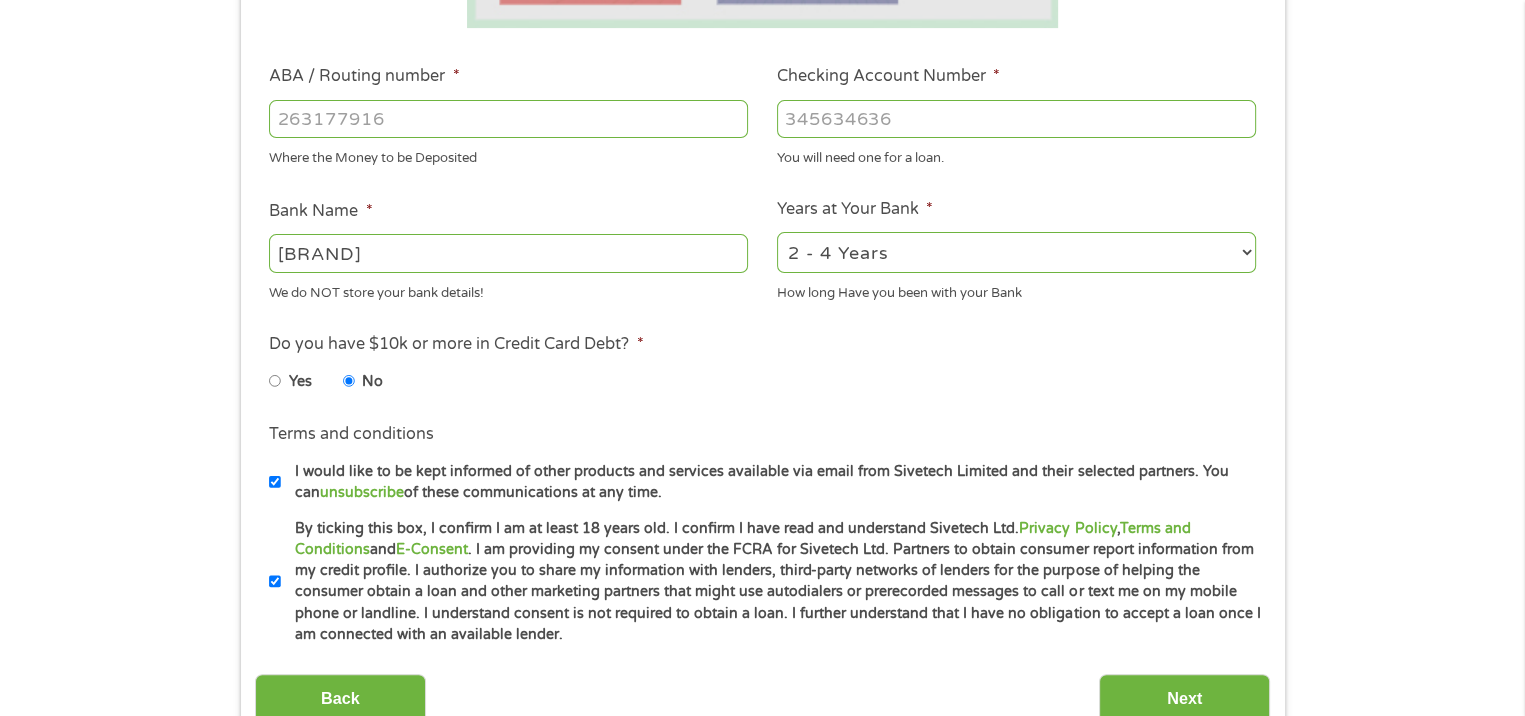 click on "By ticking this box, I confirm I am at least 18 years old. I confirm I have read and understand Sivetech Ltd.  Privacy Policy ,  Terms and Conditions  and  E-Consent . I am providing my consent under the FCRA for Sivetech Ltd. Partners to obtain consumer report information from my credit profile. I authorize you to share my information with lenders, third-party networks of lenders for the purpose of helping the consumer obtain a loan and other marketing partners that might use autodialers or prerecorded messages to call or text me on my mobile phone or landline. I understand consent is not required to obtain a loan. I further understand that I have no obligation to accept a loan once I am connected with an available lender." at bounding box center [275, 582] 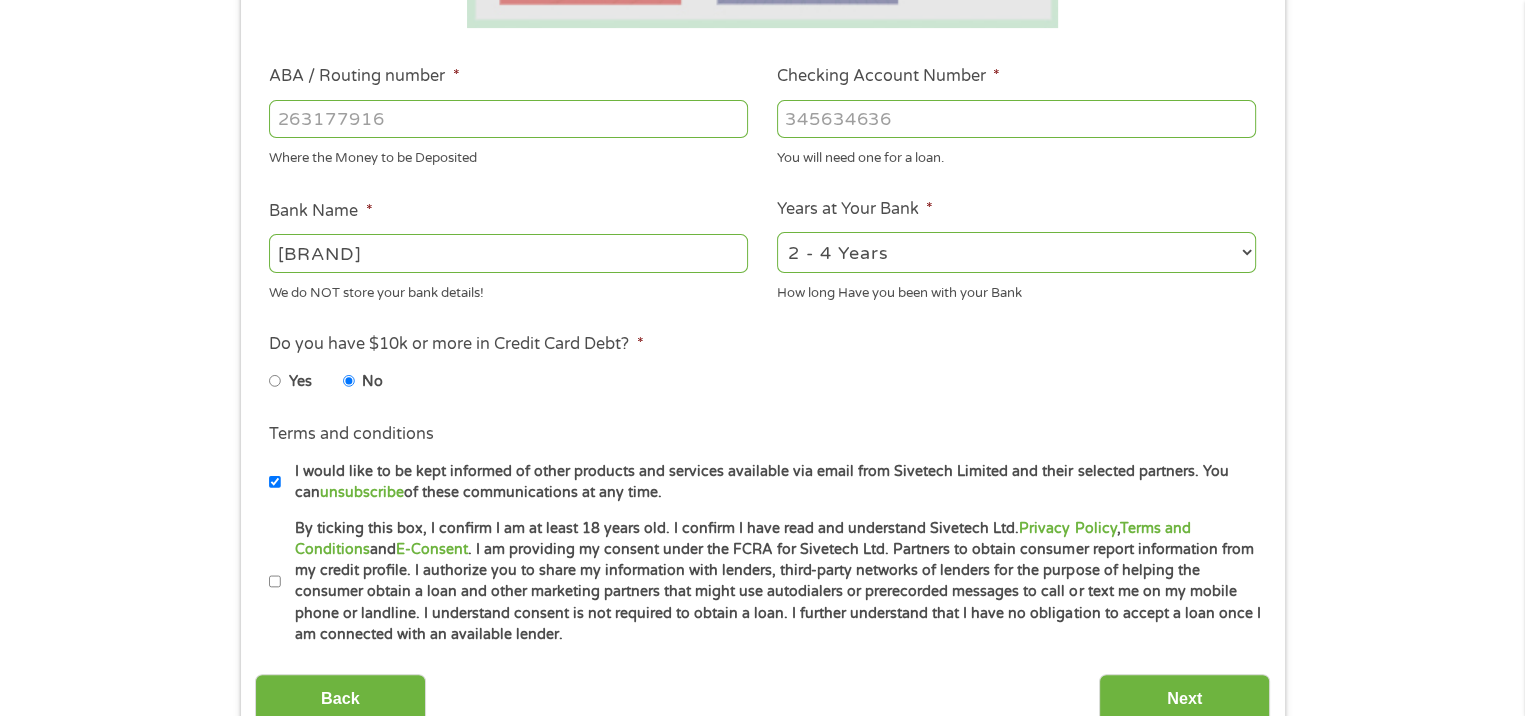 click on "By ticking this box, I confirm I am at least 18 years old. I confirm I have read and understand Sivetech Ltd.  Privacy Policy ,  Terms and Conditions  and  E-Consent . I am providing my consent under the FCRA for Sivetech Ltd. Partners to obtain consumer report information from my credit profile. I authorize you to share my information with lenders, third-party networks of lenders for the purpose of helping the consumer obtain a loan and other marketing partners that might use autodialers or prerecorded messages to call or text me on my mobile phone or landline. I understand consent is not required to obtain a loan. I further understand that I have no obligation to accept a loan once I am connected with an available lender." at bounding box center [275, 582] 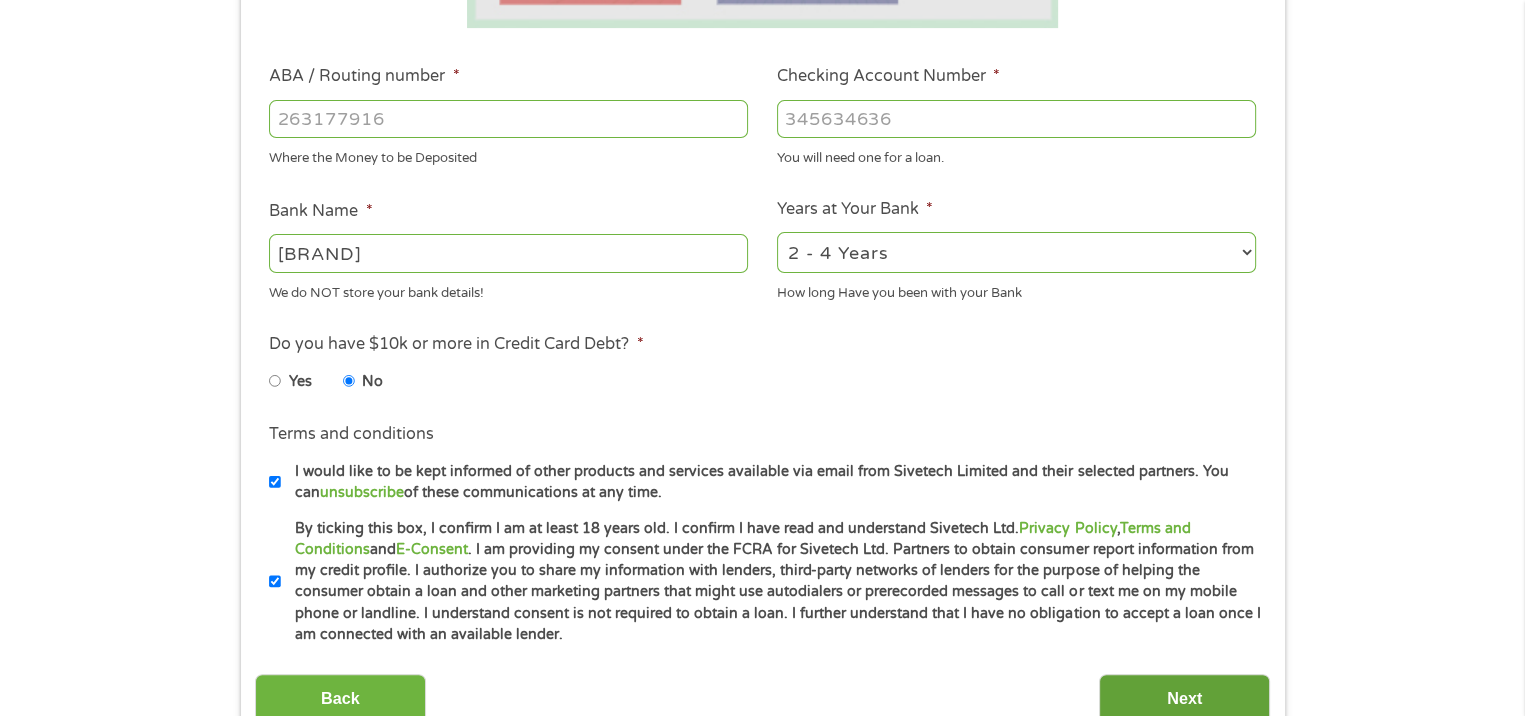 click on "Next" at bounding box center (1184, 698) 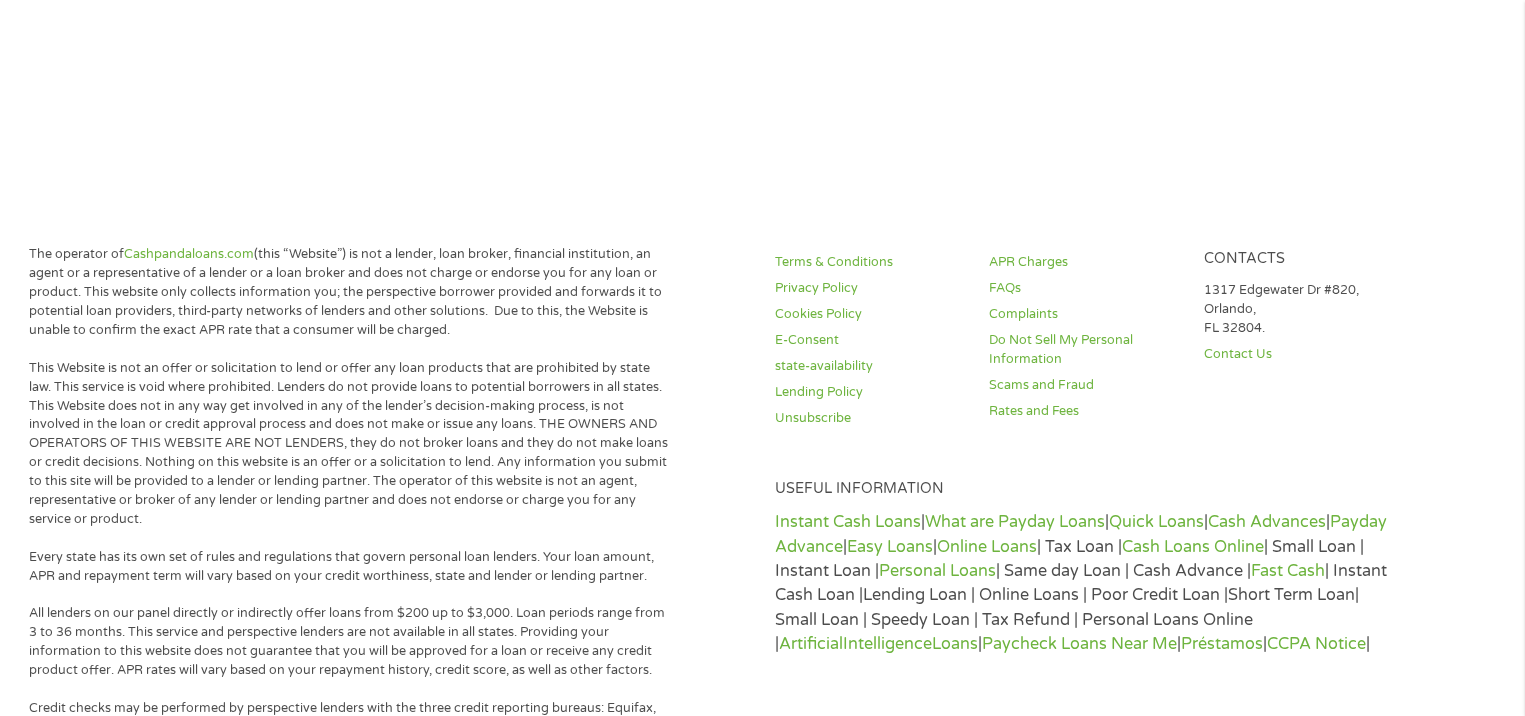 scroll, scrollTop: 319, scrollLeft: 0, axis: vertical 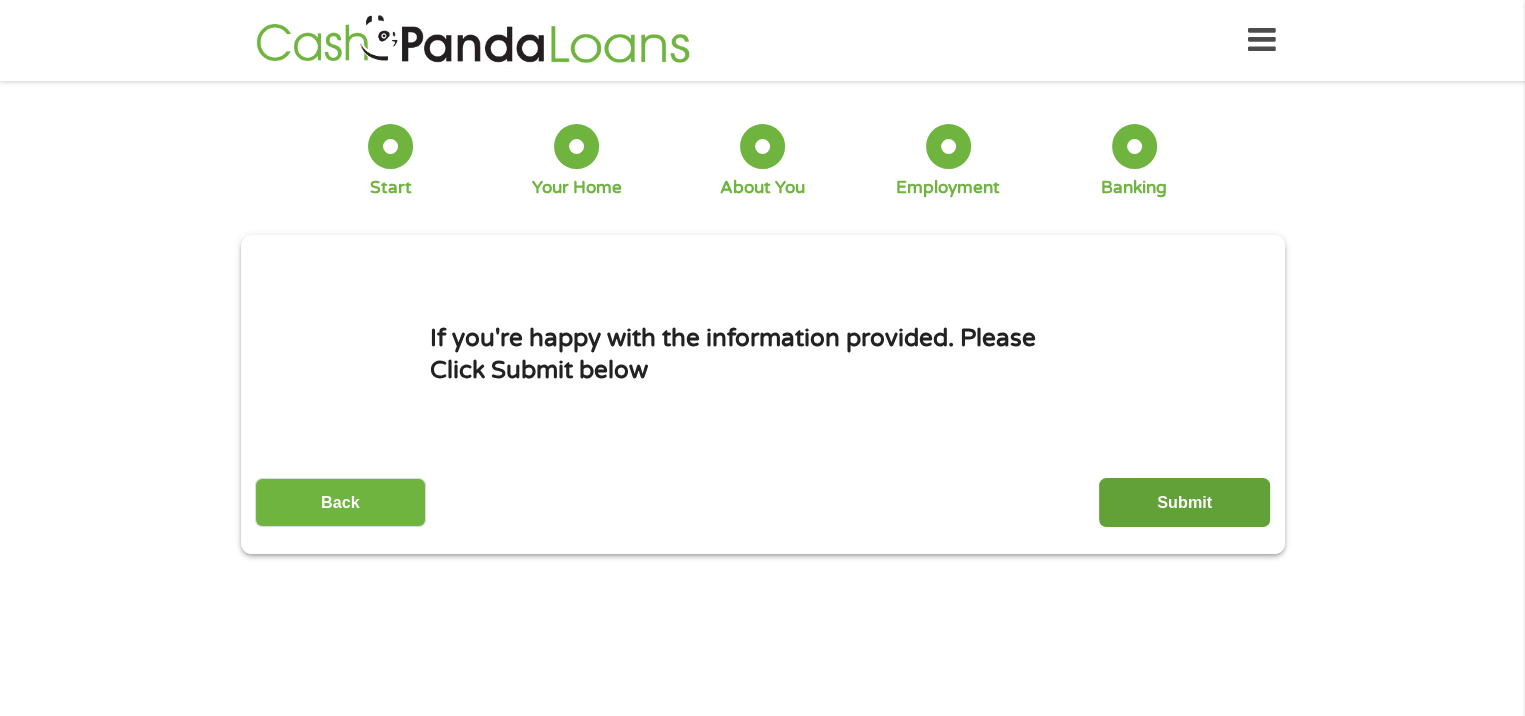 click on "Submit" at bounding box center [1184, 502] 